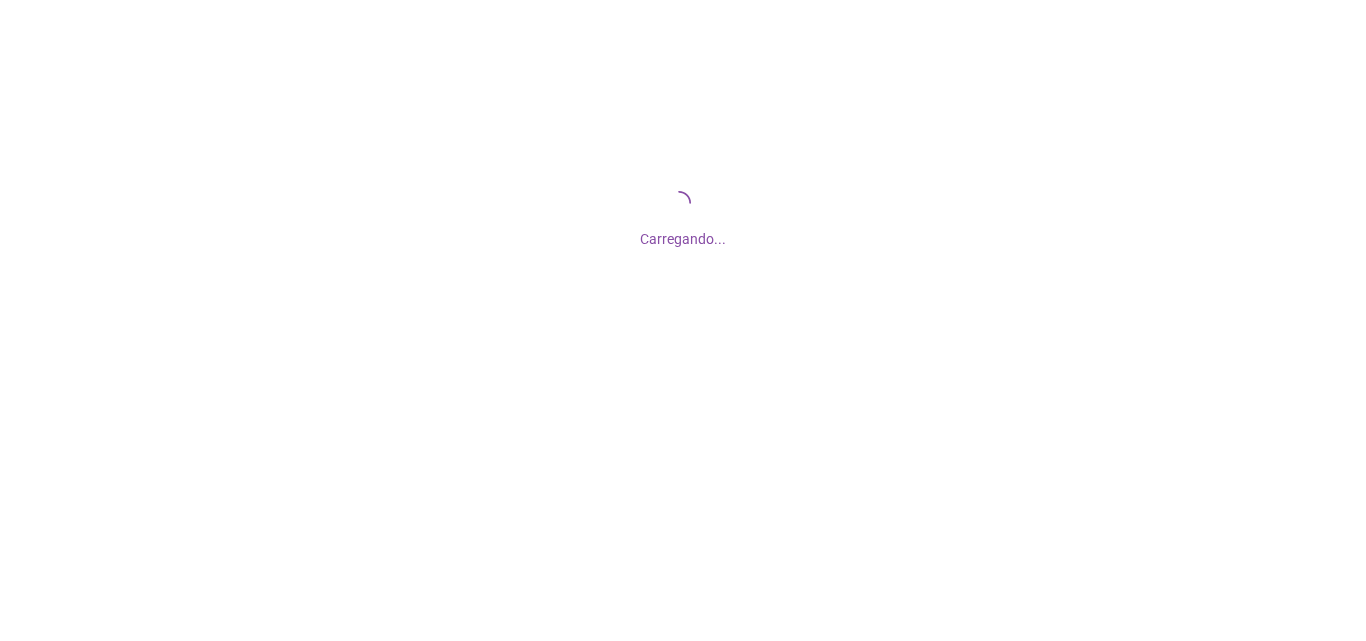scroll, scrollTop: 0, scrollLeft: 0, axis: both 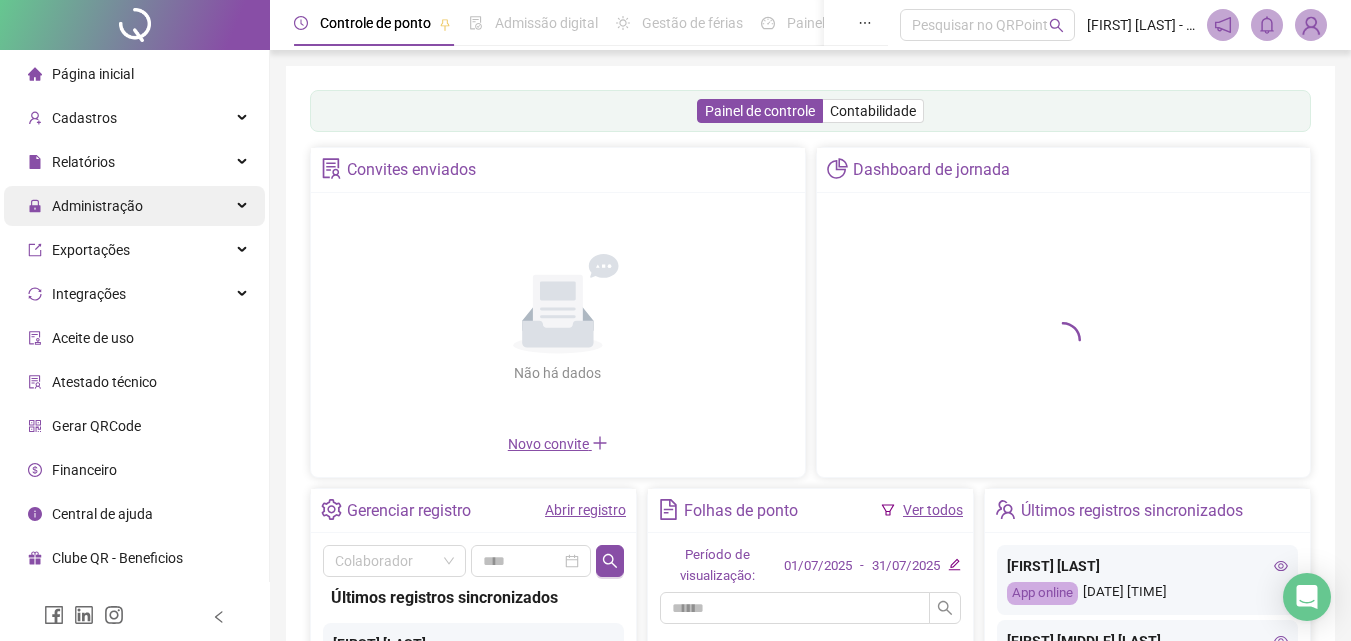 click on "Administração" at bounding box center (134, 206) 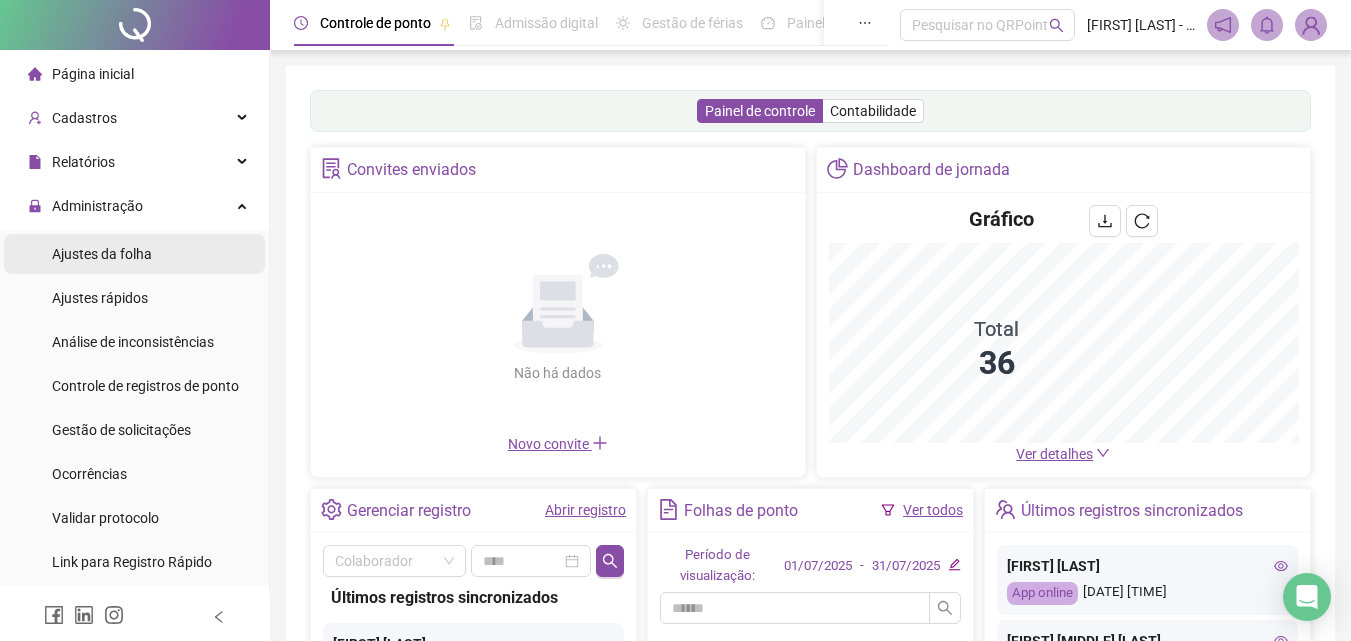 click on "Ajustes da folha" at bounding box center (134, 254) 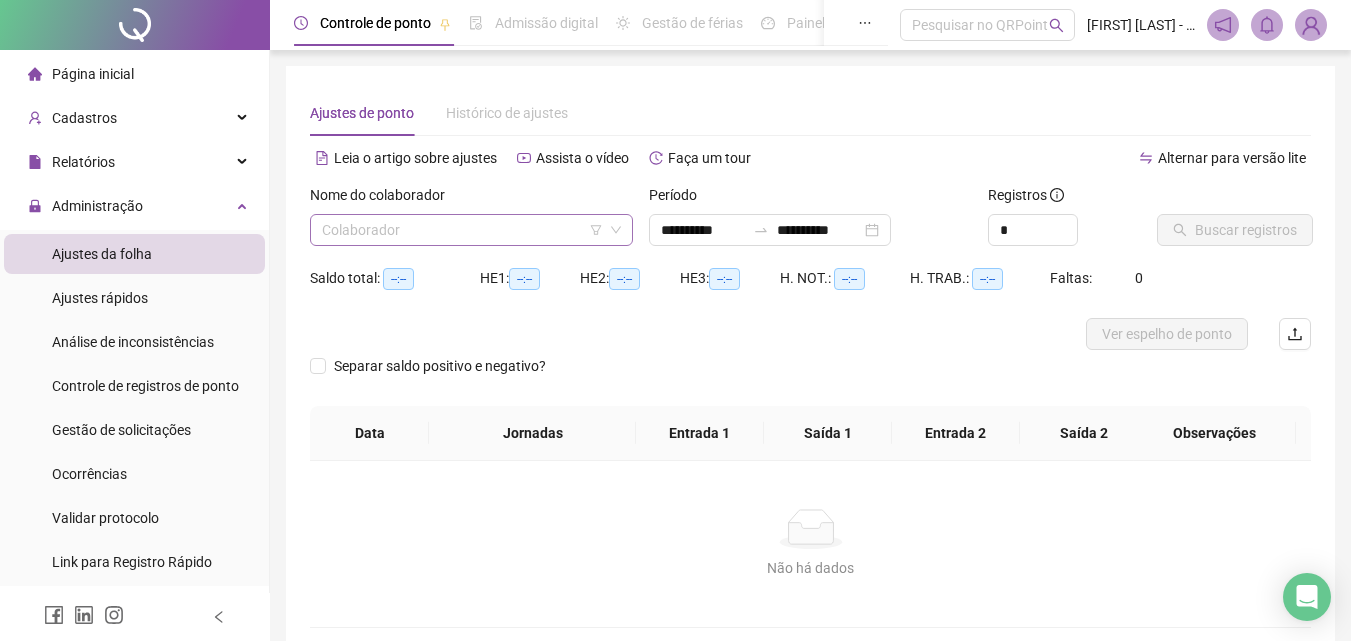click 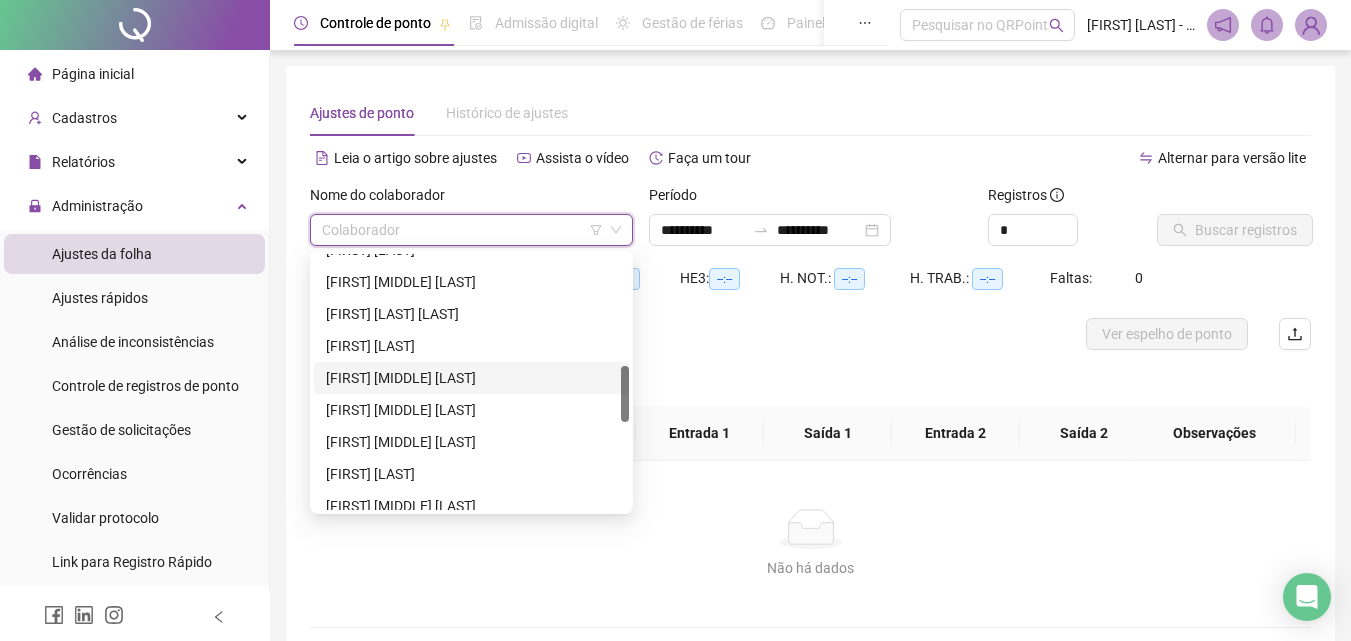 scroll, scrollTop: 896, scrollLeft: 0, axis: vertical 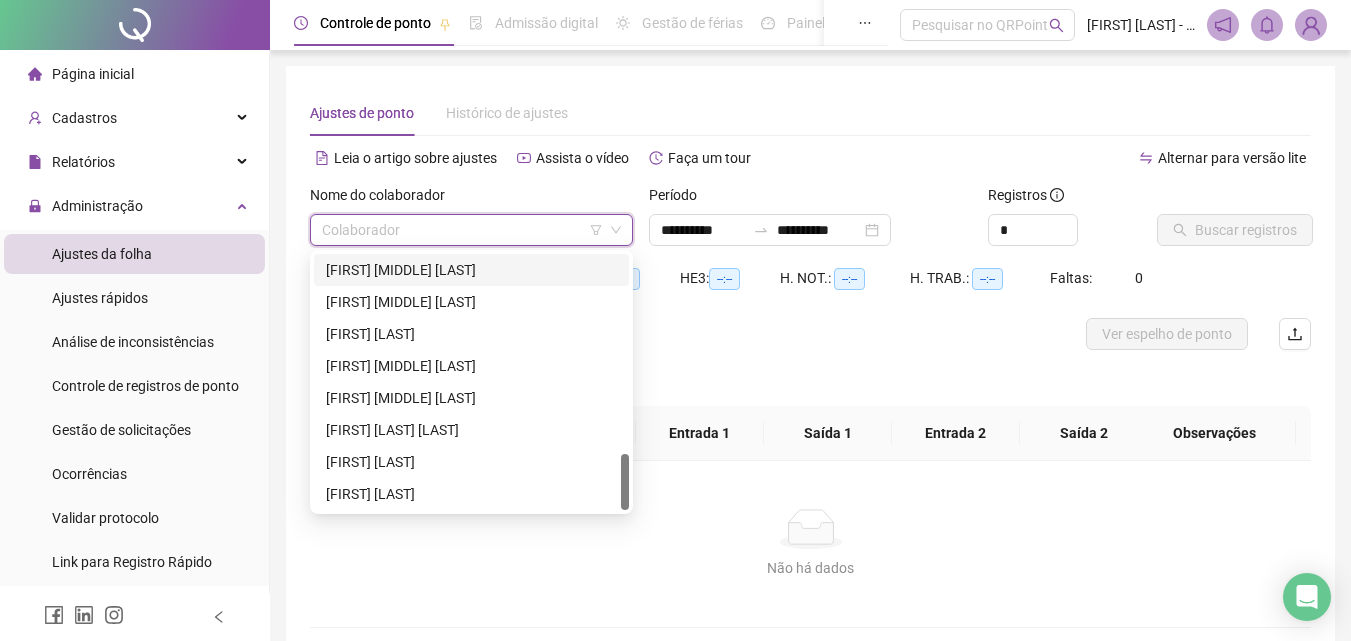 click on "[FIRST] [LAST]" at bounding box center (471, 270) 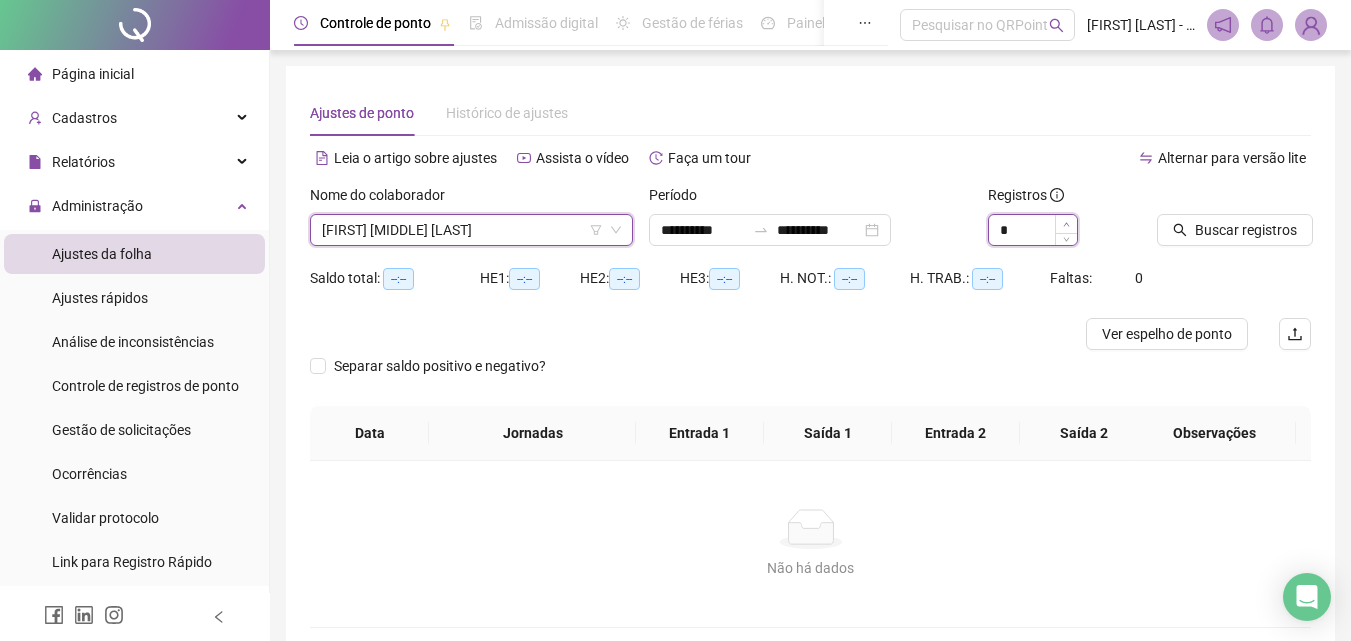 type on "*" 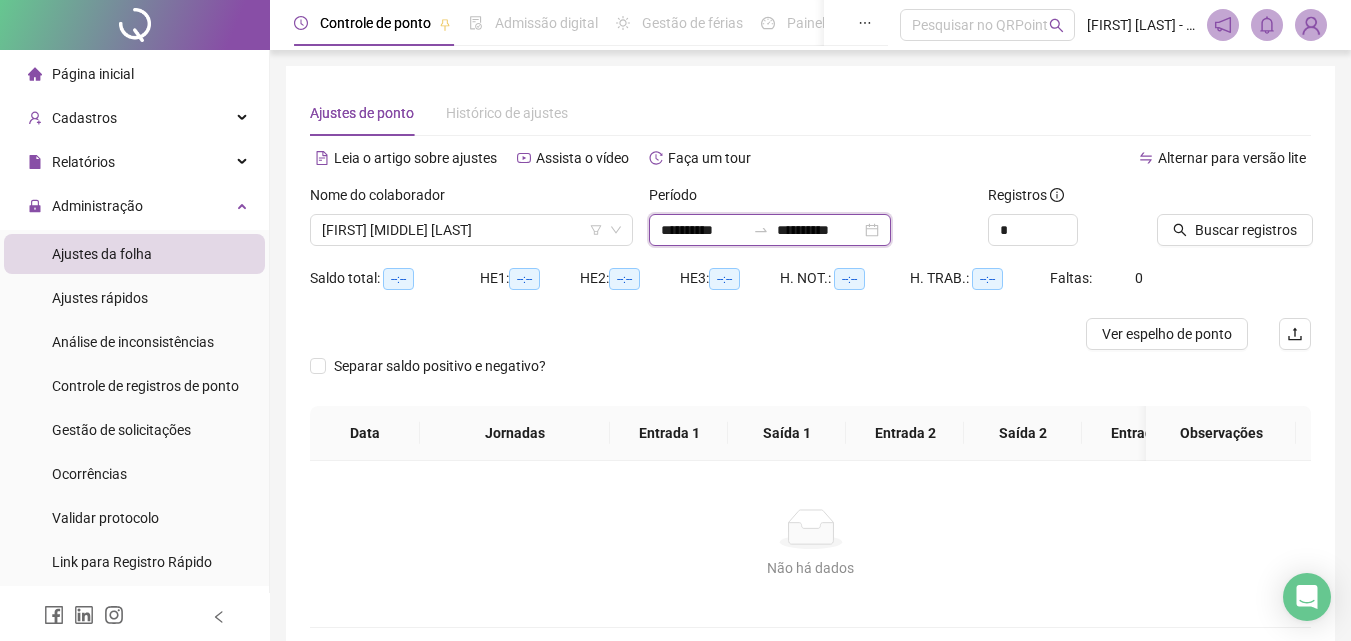 click on "**********" at bounding box center [703, 230] 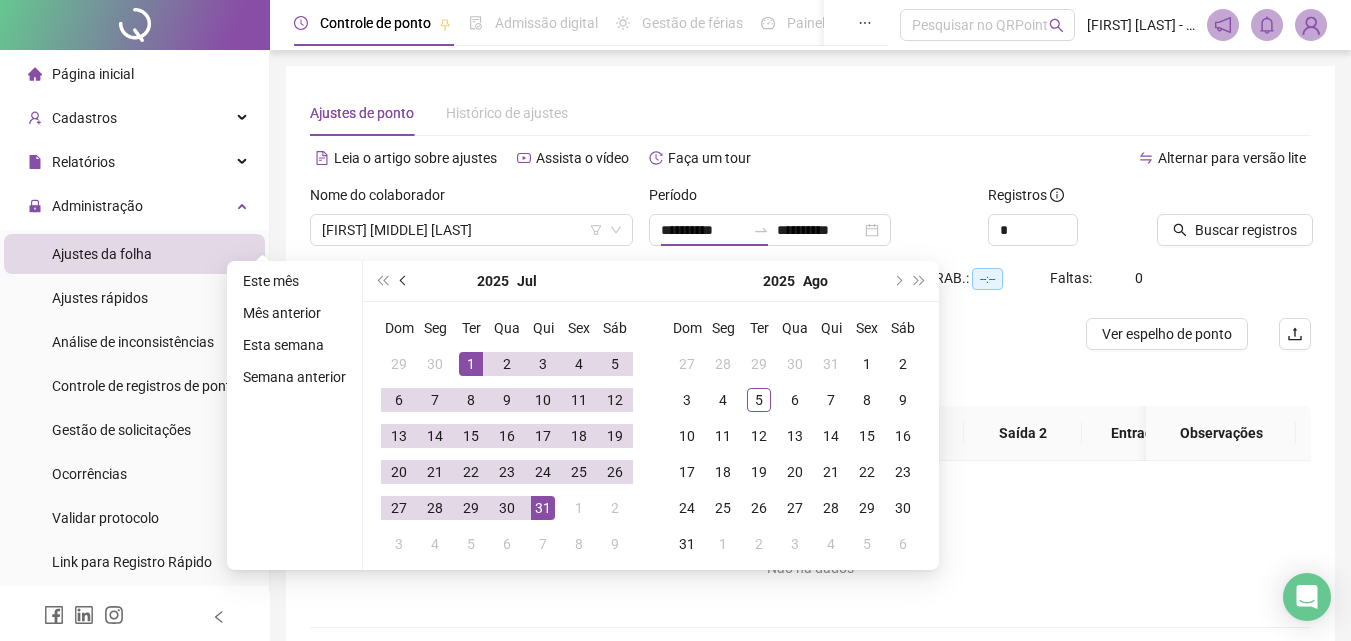 click at bounding box center [405, 281] 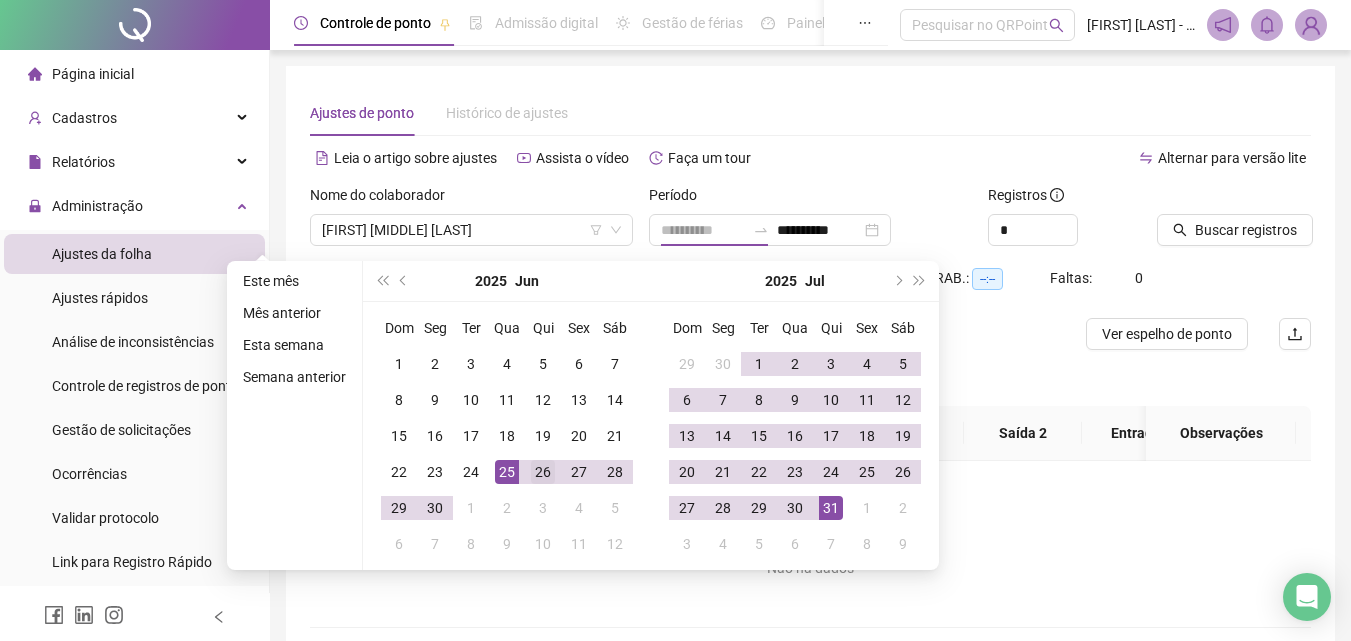 type on "**********" 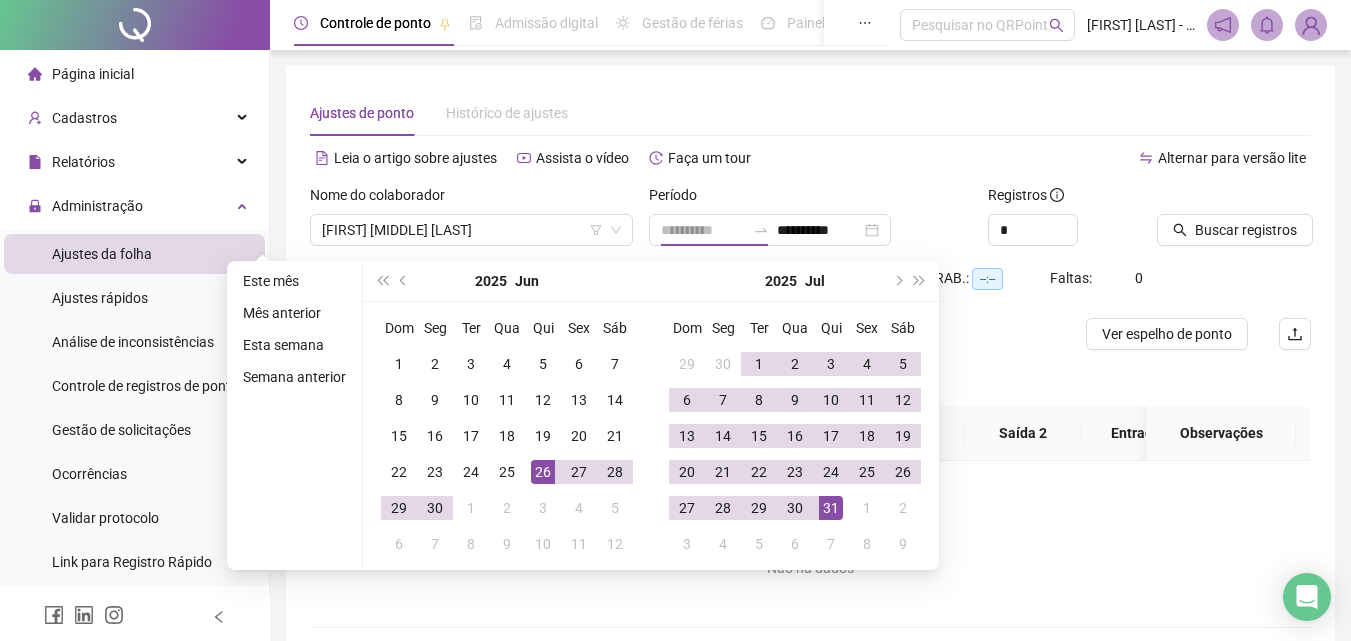 click on "26" at bounding box center (543, 472) 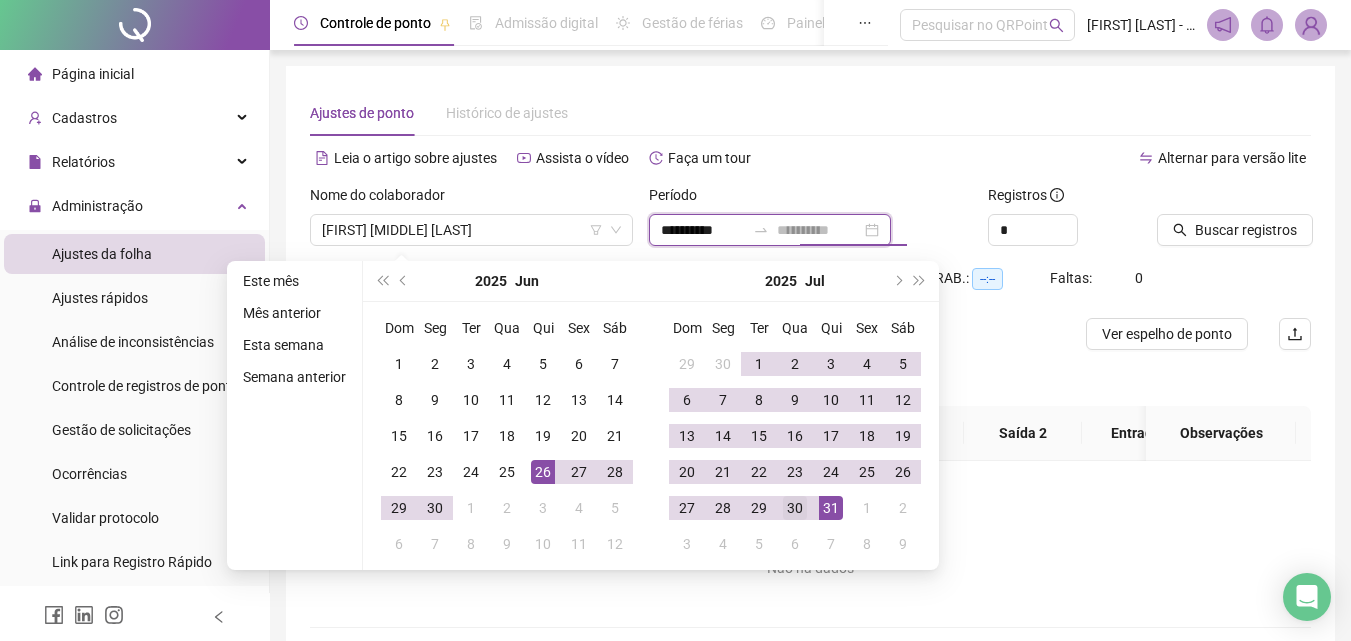 type on "**********" 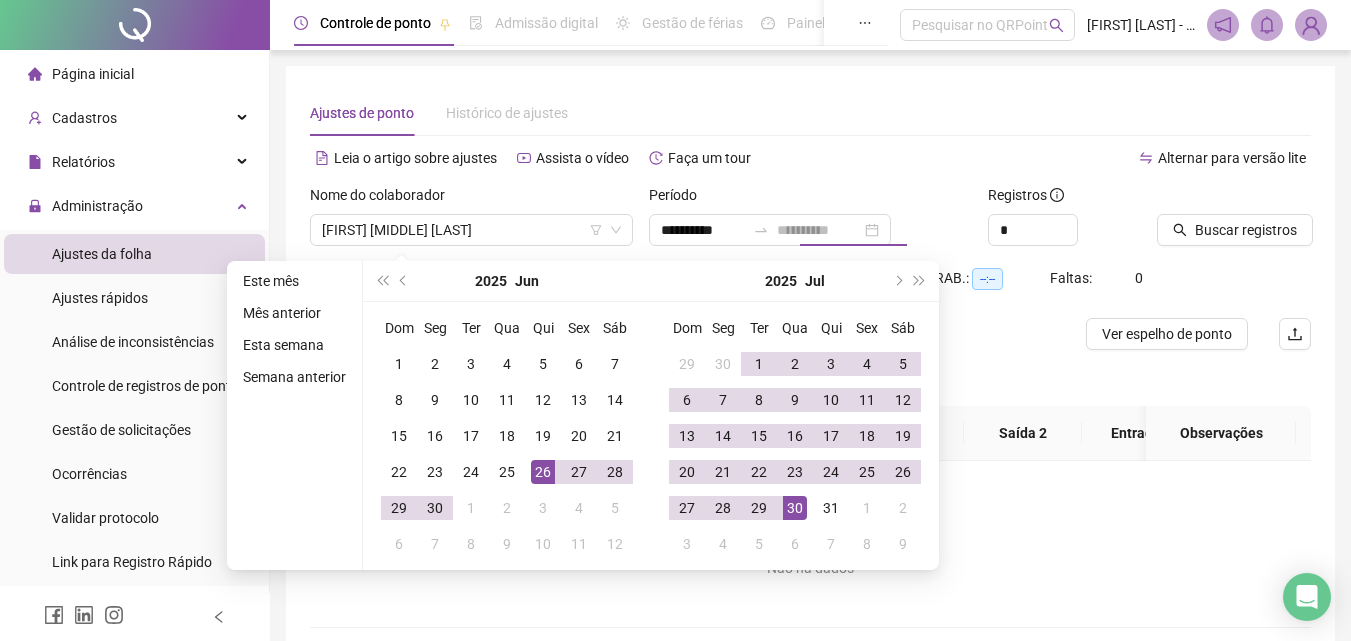click on "30" at bounding box center (795, 508) 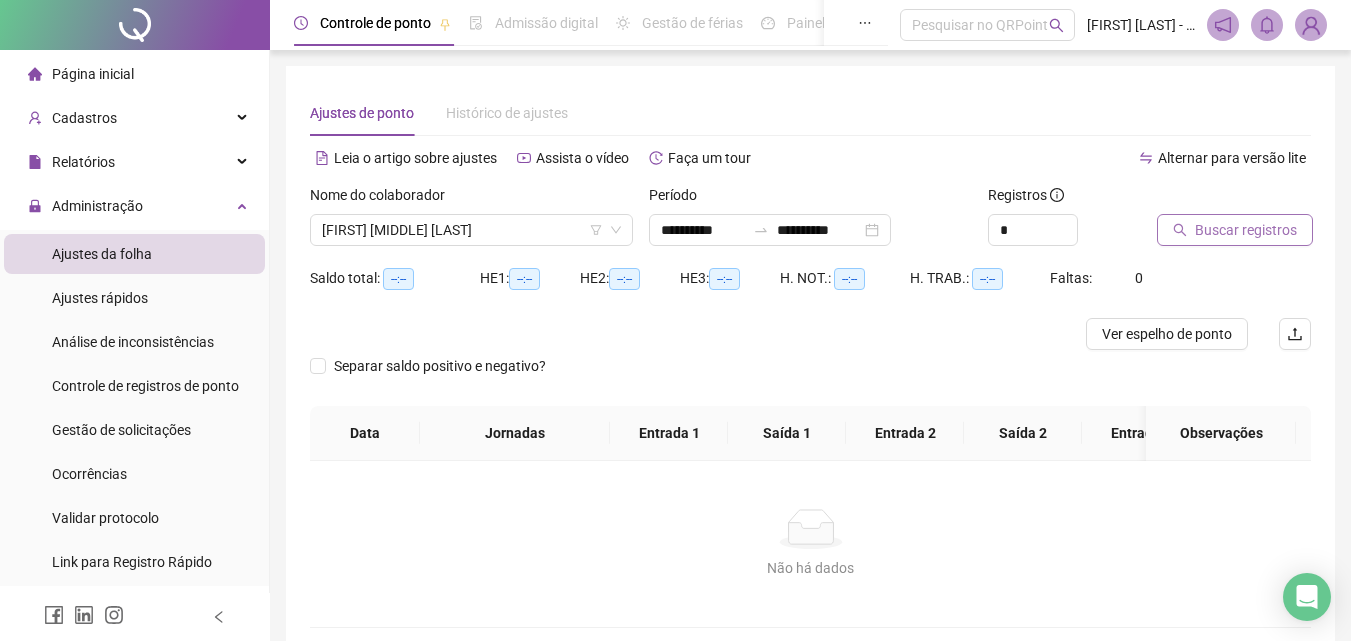 click on "Buscar registros" at bounding box center (1246, 230) 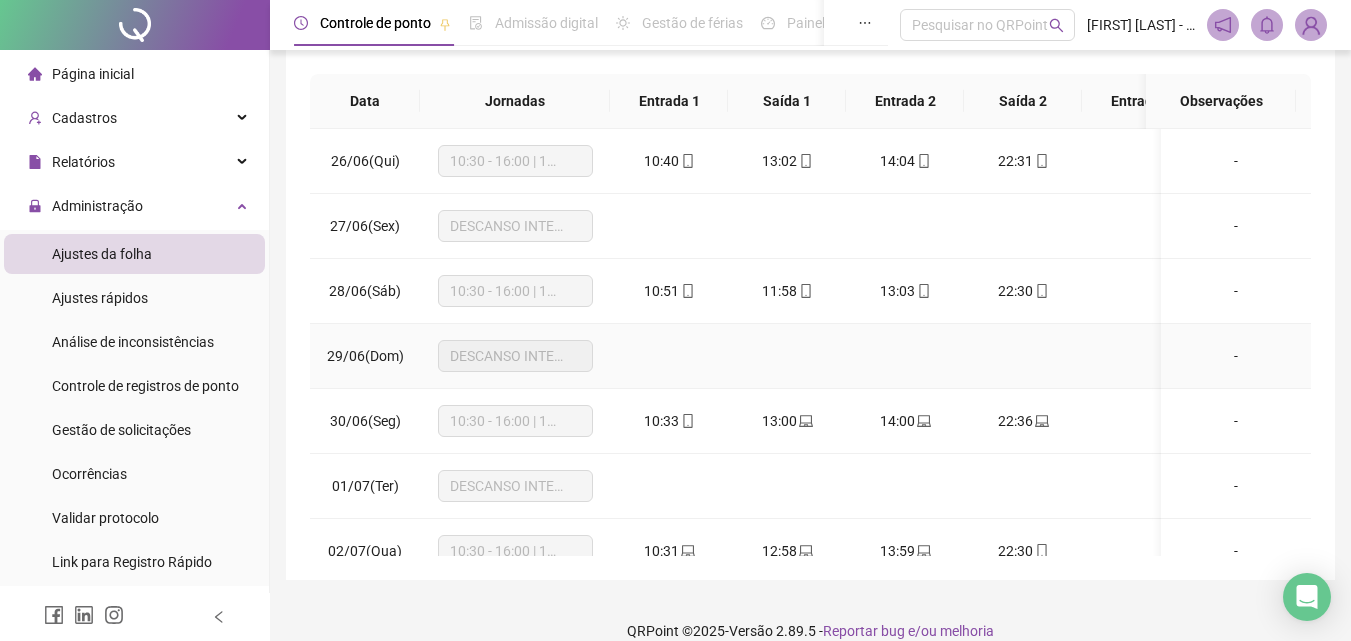 scroll, scrollTop: 357, scrollLeft: 0, axis: vertical 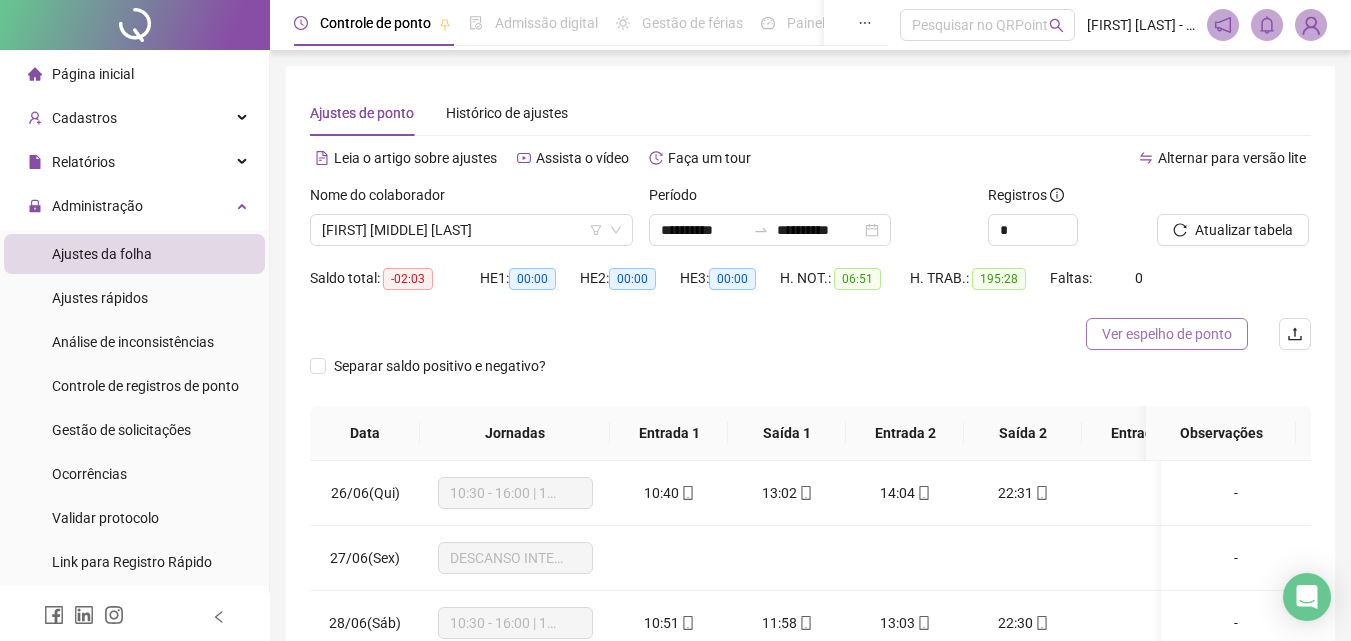click on "Ver espelho de ponto" at bounding box center (1167, 334) 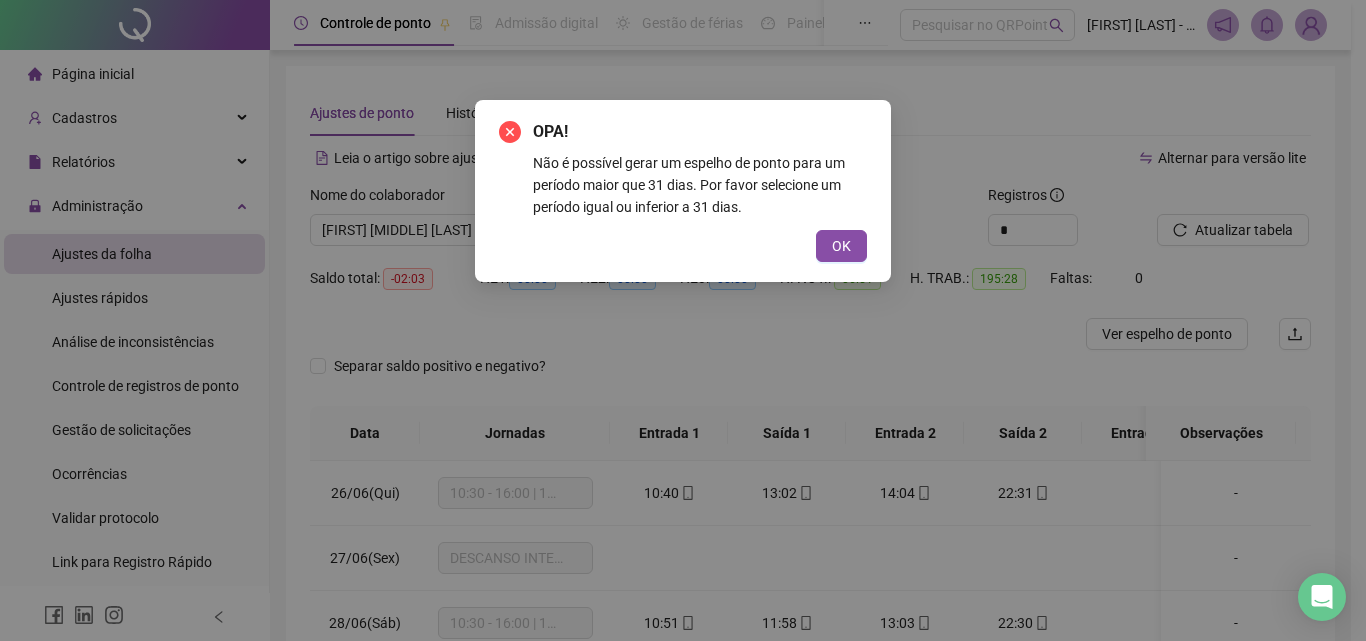 click 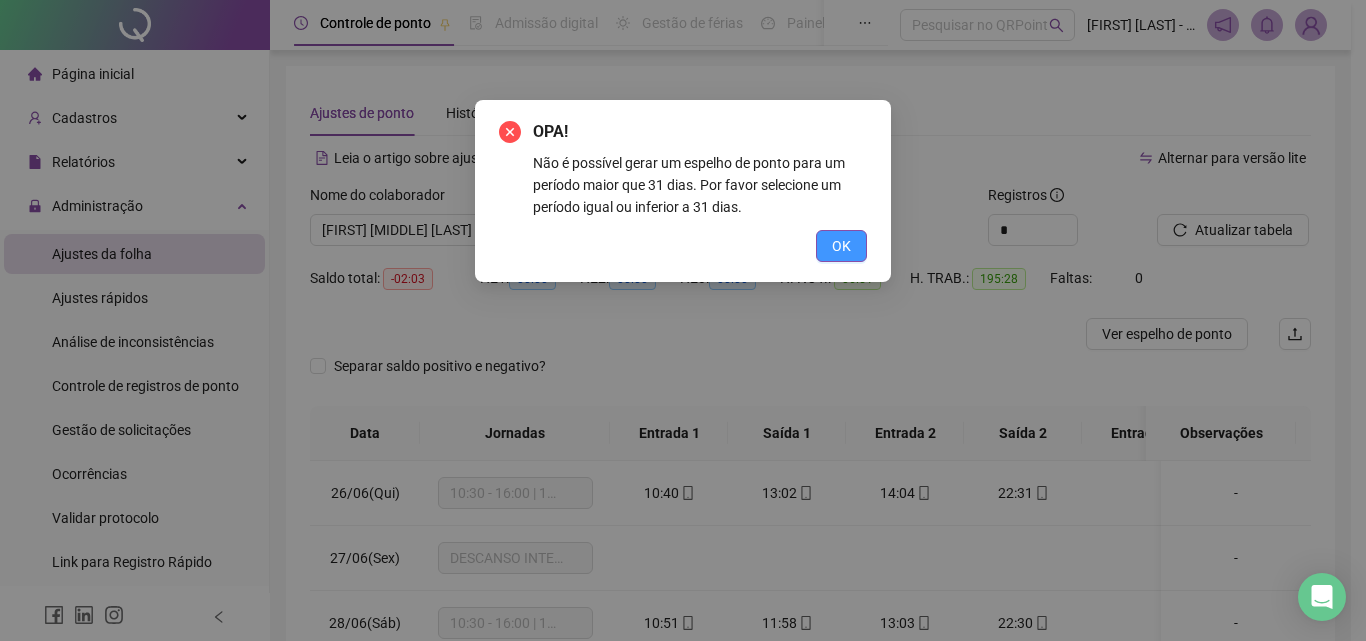 click on "OK" at bounding box center [841, 246] 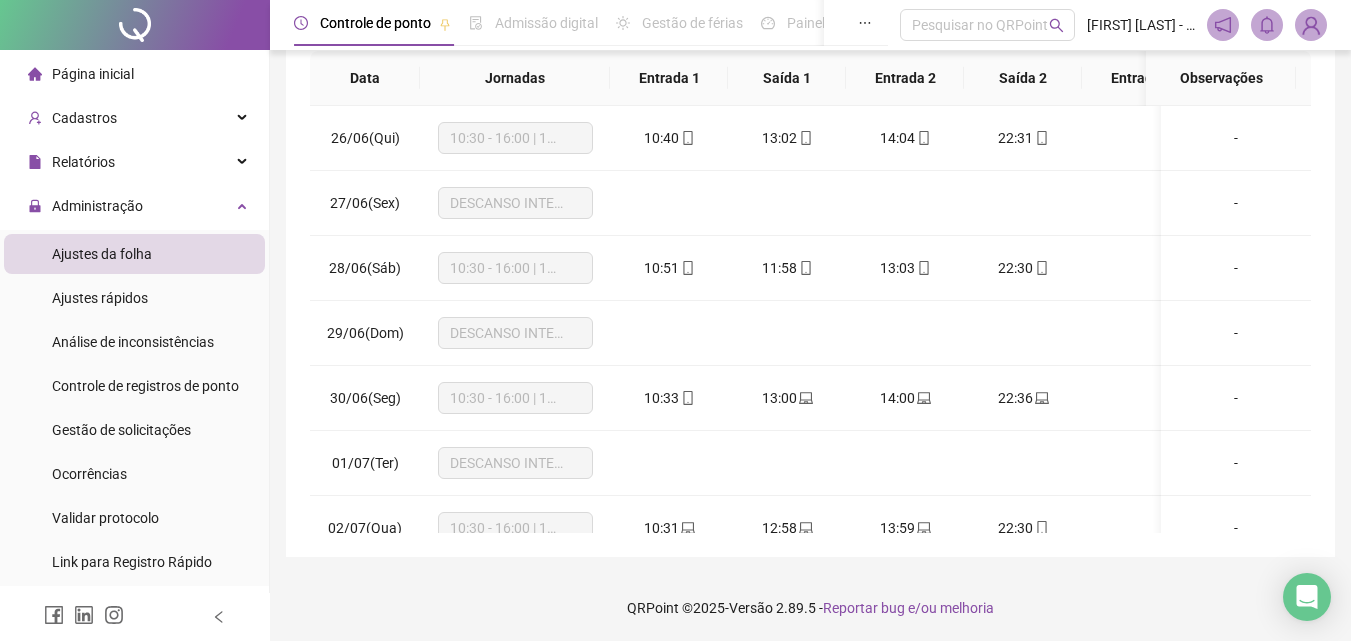 scroll, scrollTop: 357, scrollLeft: 0, axis: vertical 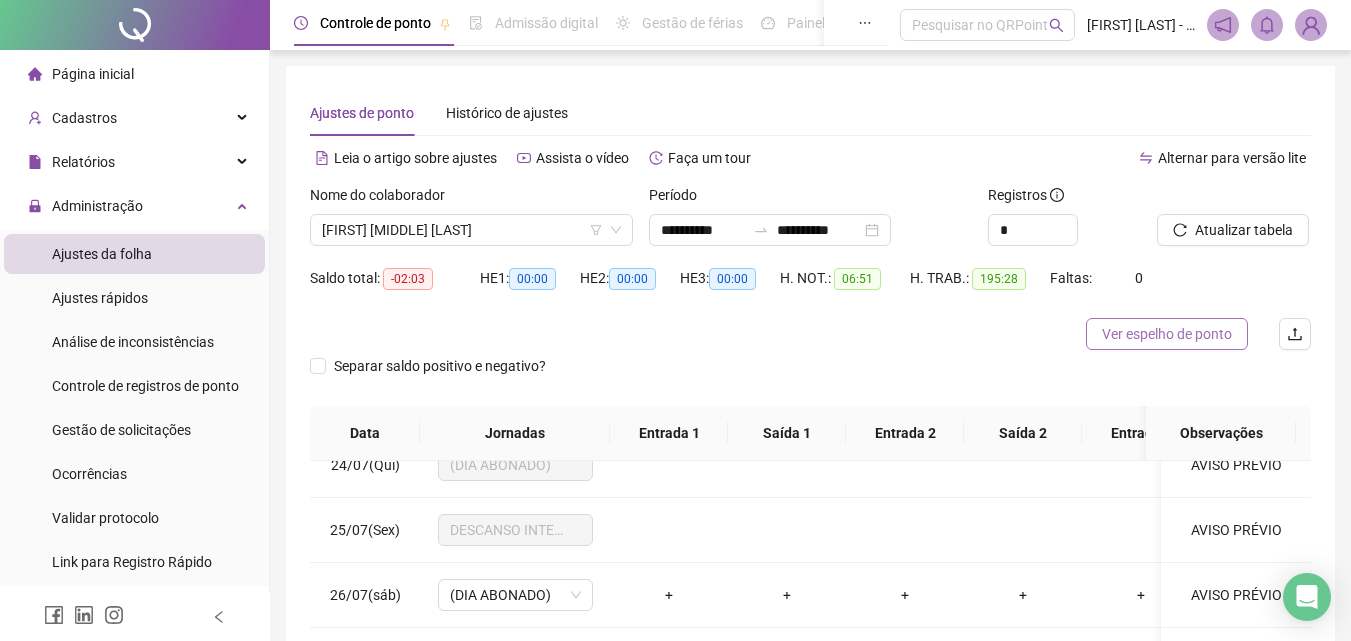 click on "Ver espelho de ponto" at bounding box center [1167, 334] 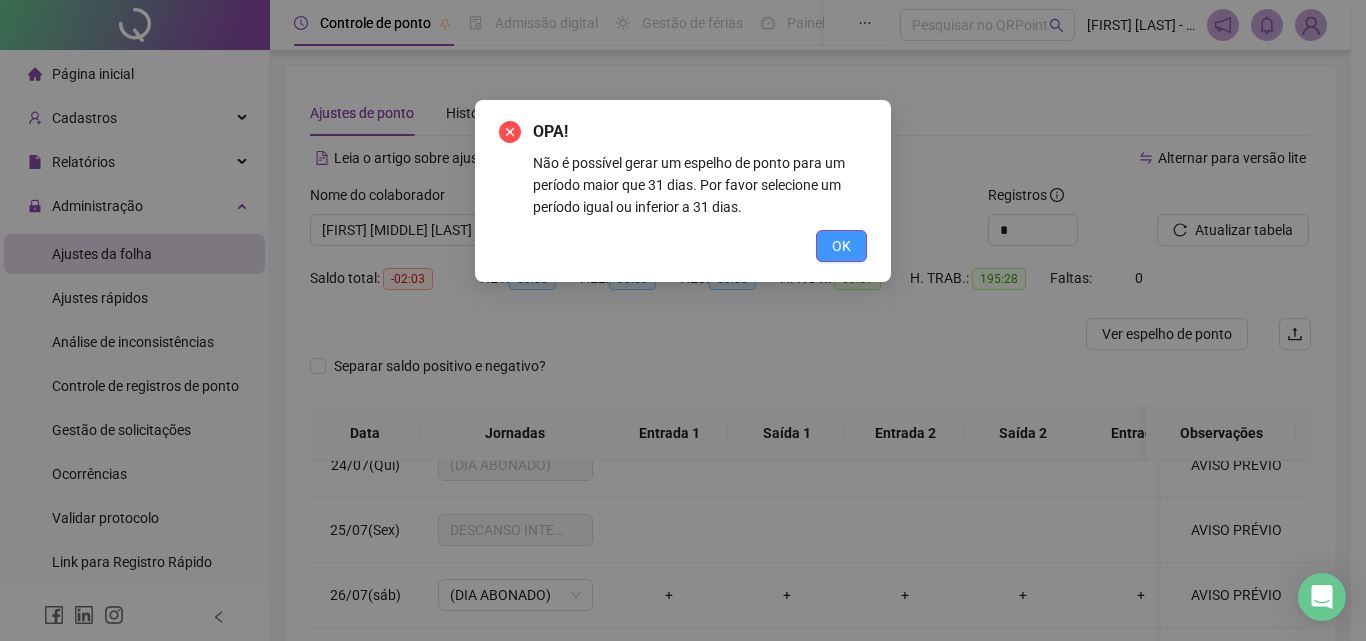 click on "OK" at bounding box center [841, 246] 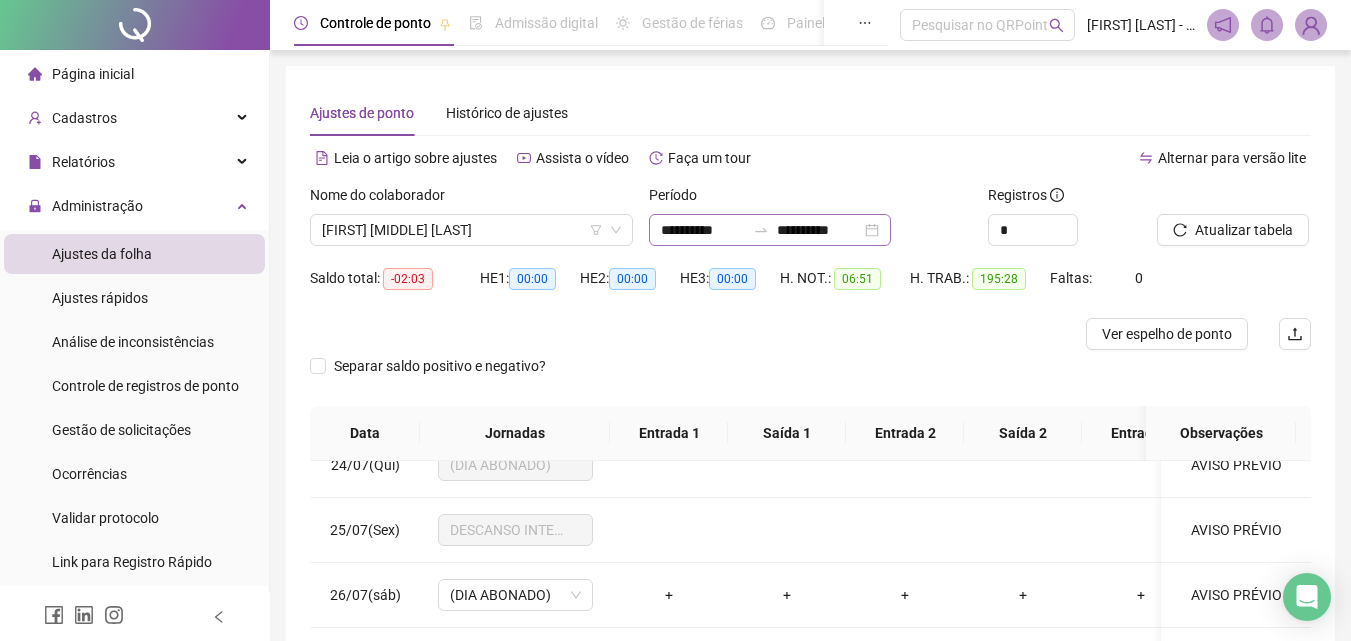 click on "**********" at bounding box center (770, 230) 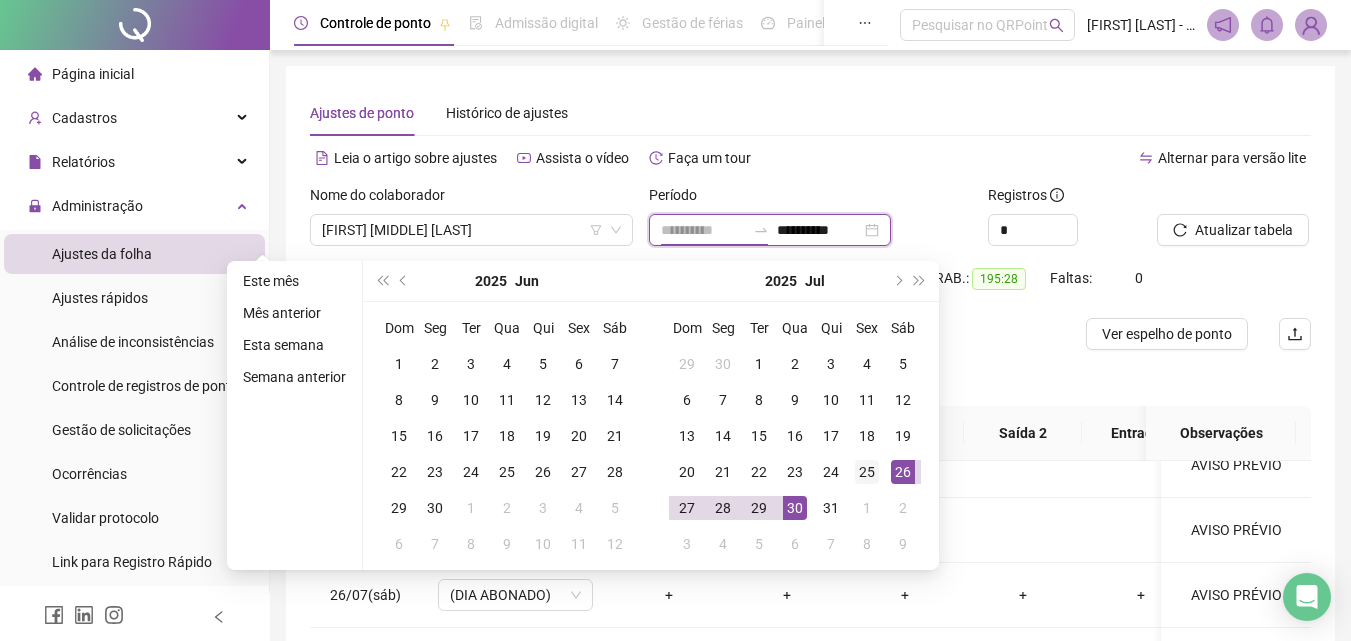 type on "**********" 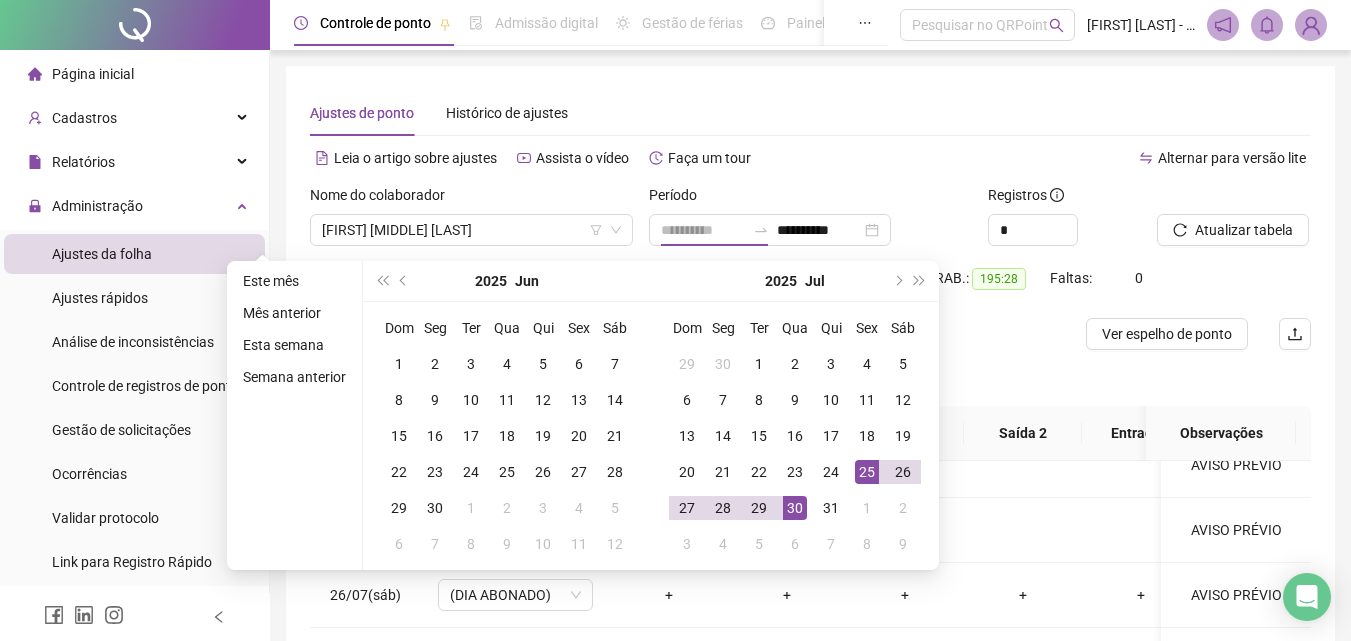 click on "25" at bounding box center [867, 472] 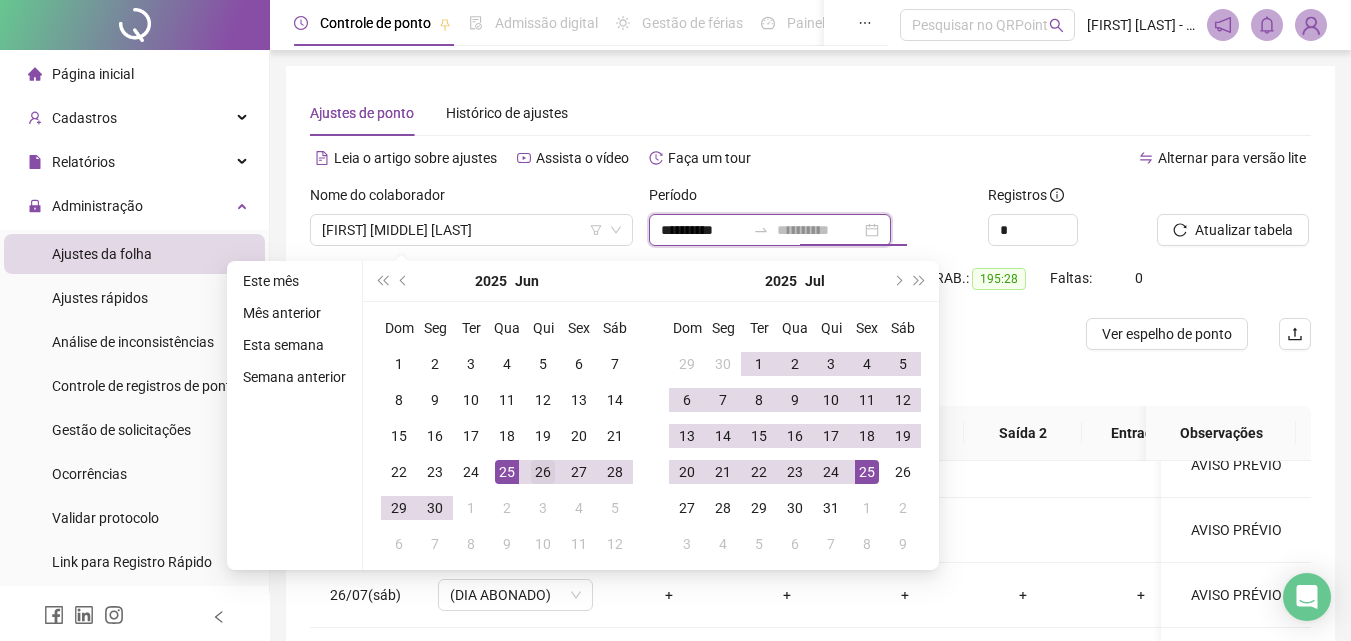 type on "**********" 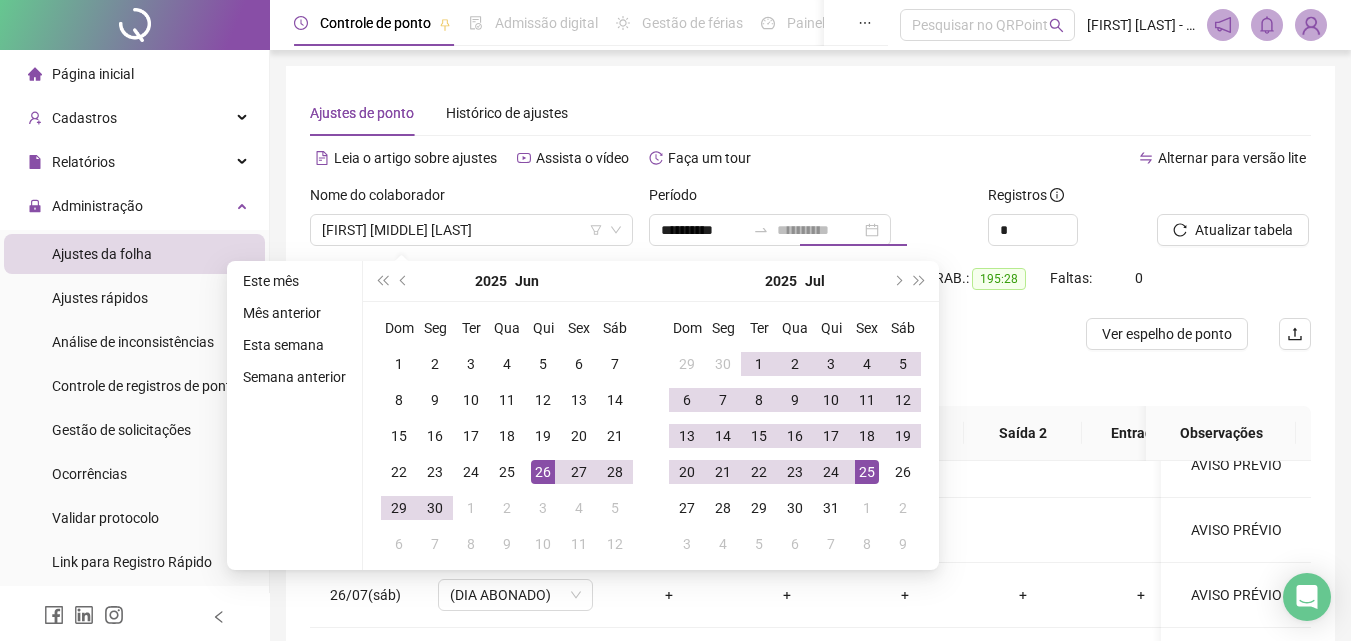 click on "26" at bounding box center [543, 472] 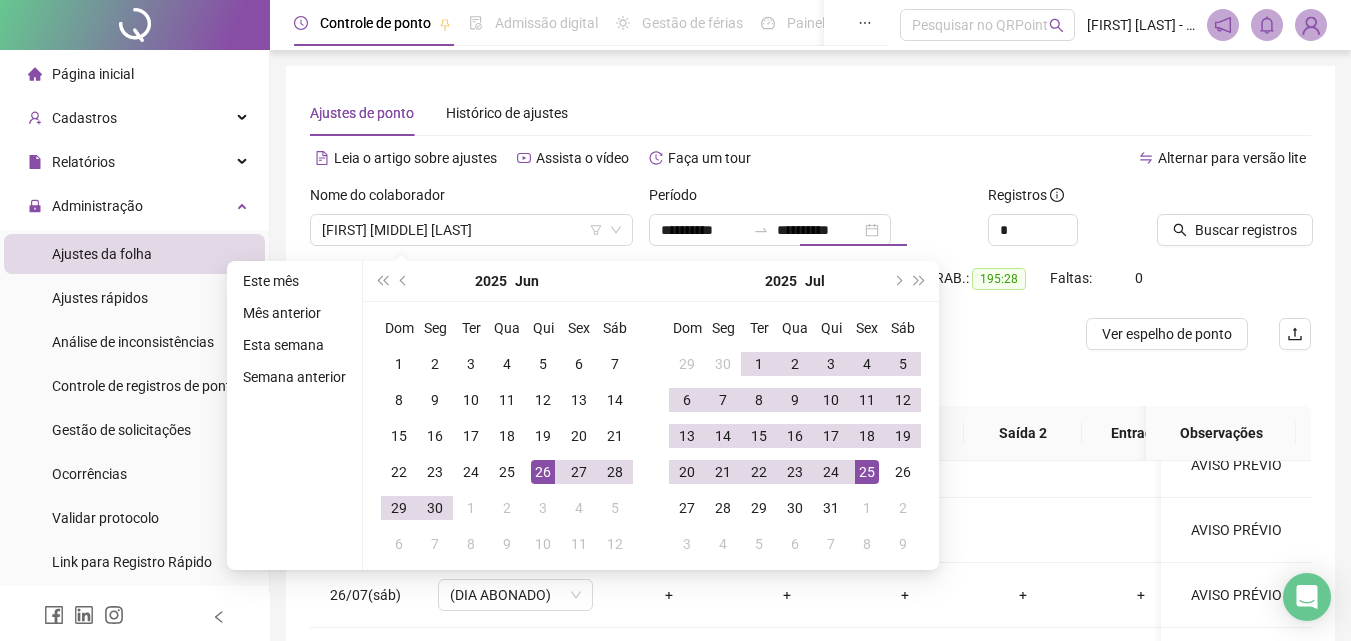 type on "**********" 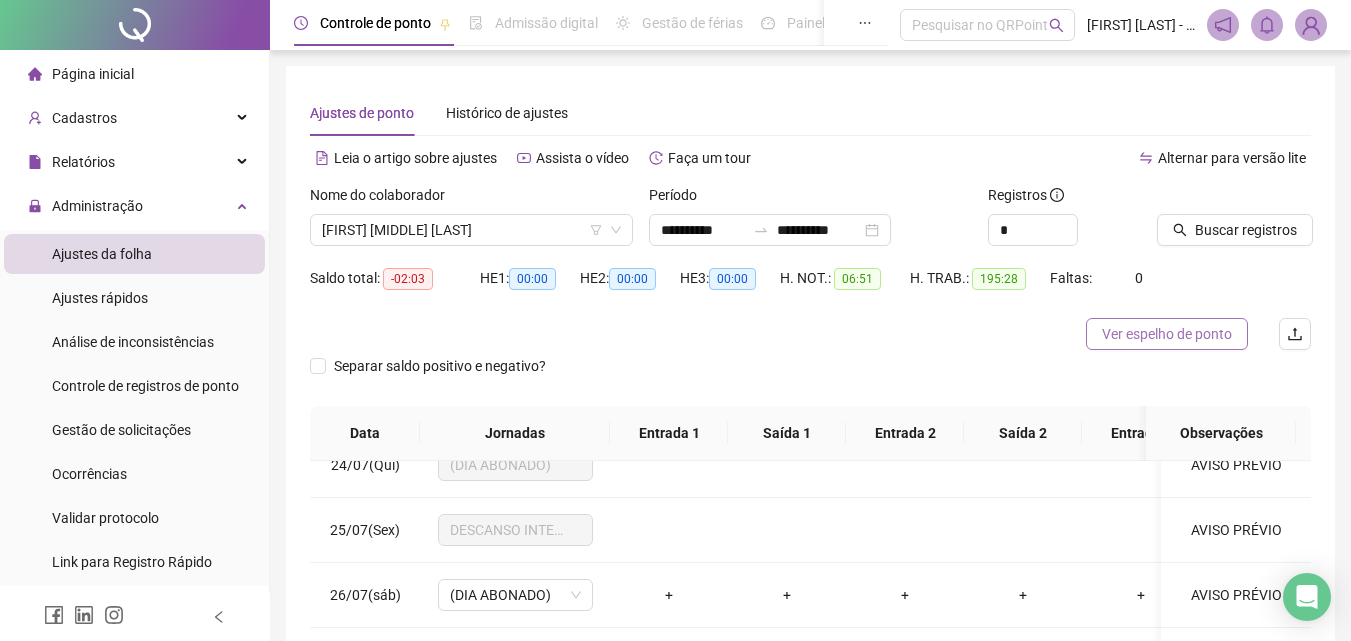 click on "Ver espelho de ponto" at bounding box center [1167, 334] 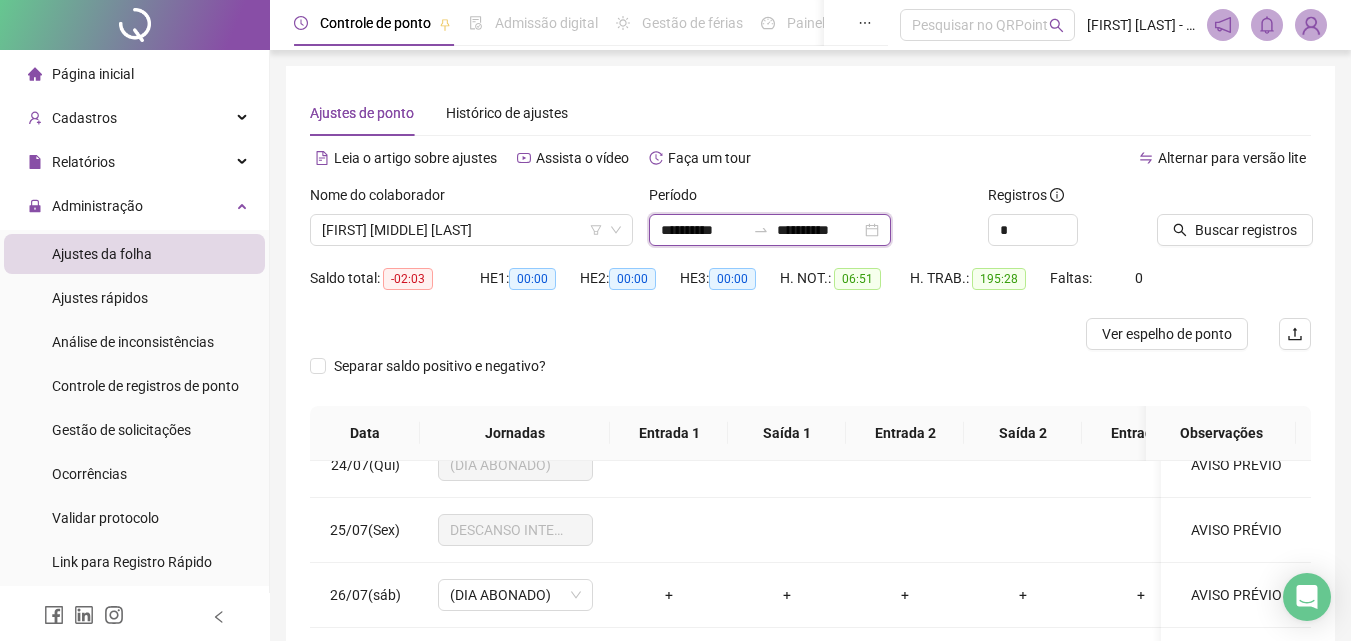 click on "**********" at bounding box center [703, 230] 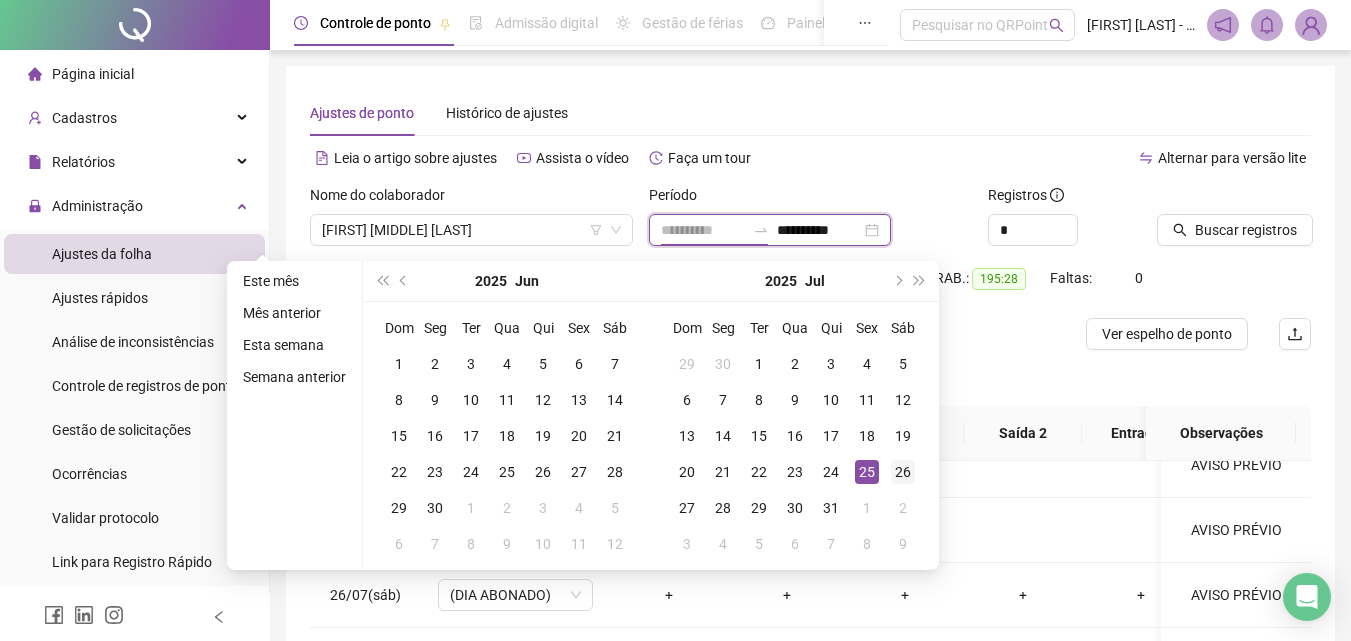 type on "**********" 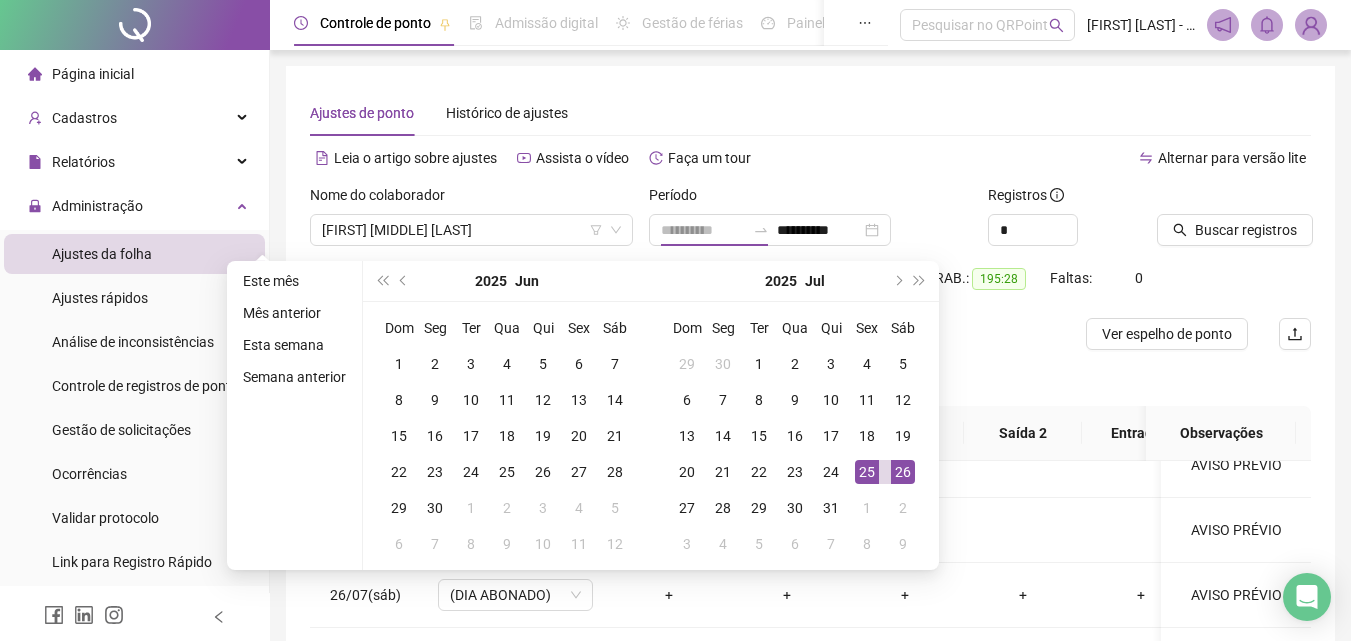 click on "26" at bounding box center [903, 472] 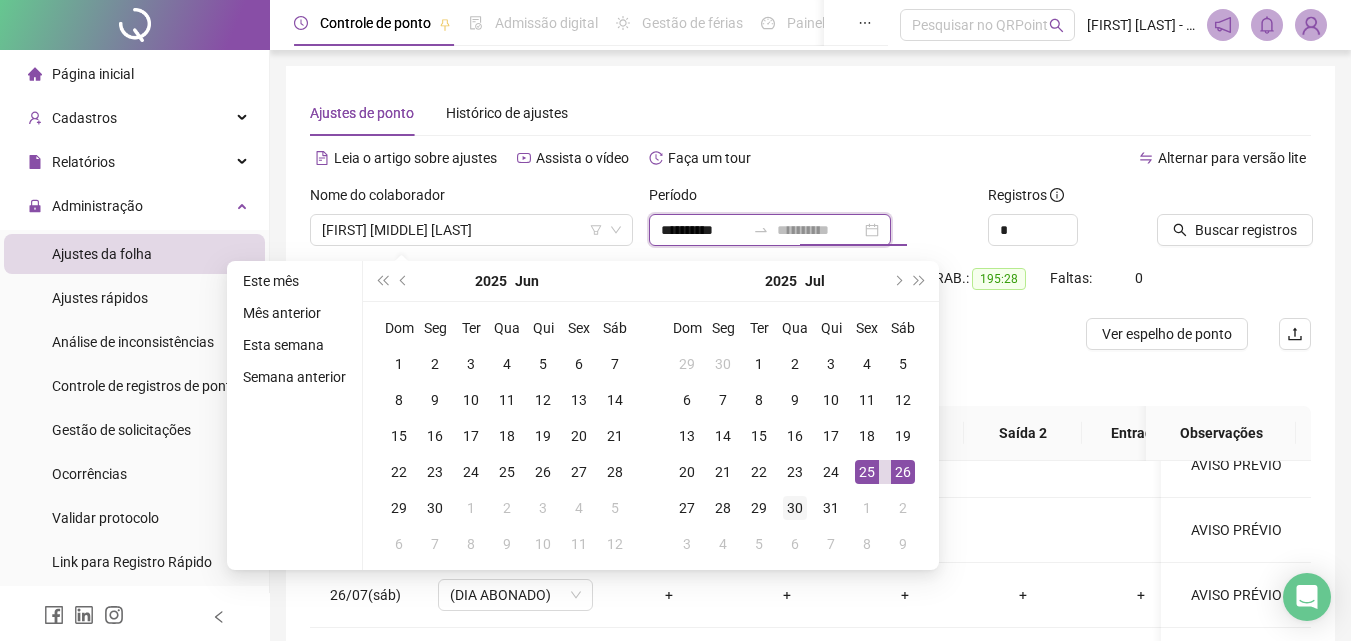 type on "**********" 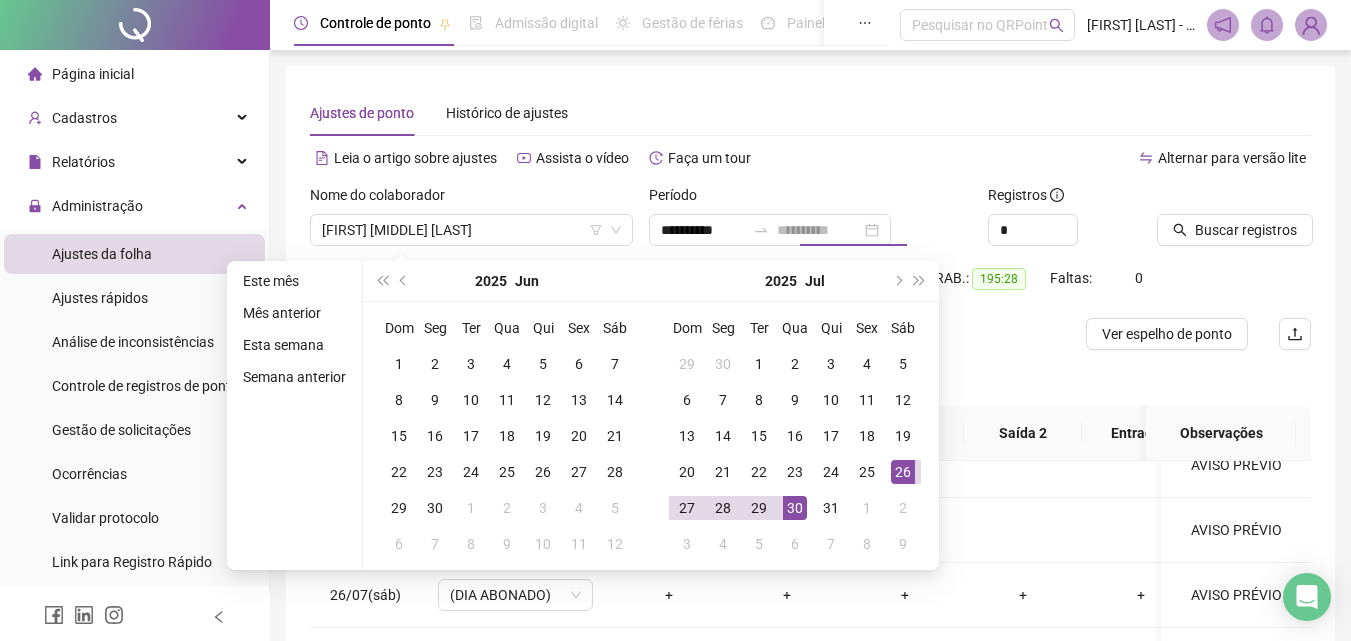 click on "30" at bounding box center (795, 508) 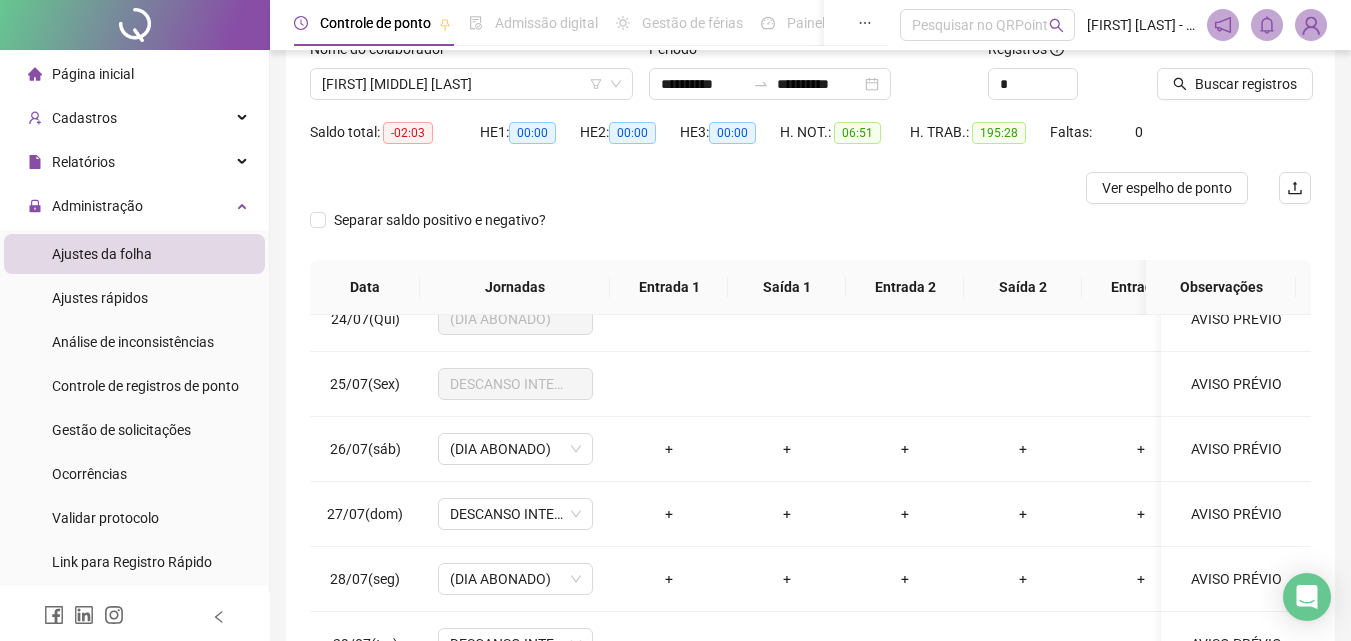 scroll, scrollTop: 57, scrollLeft: 0, axis: vertical 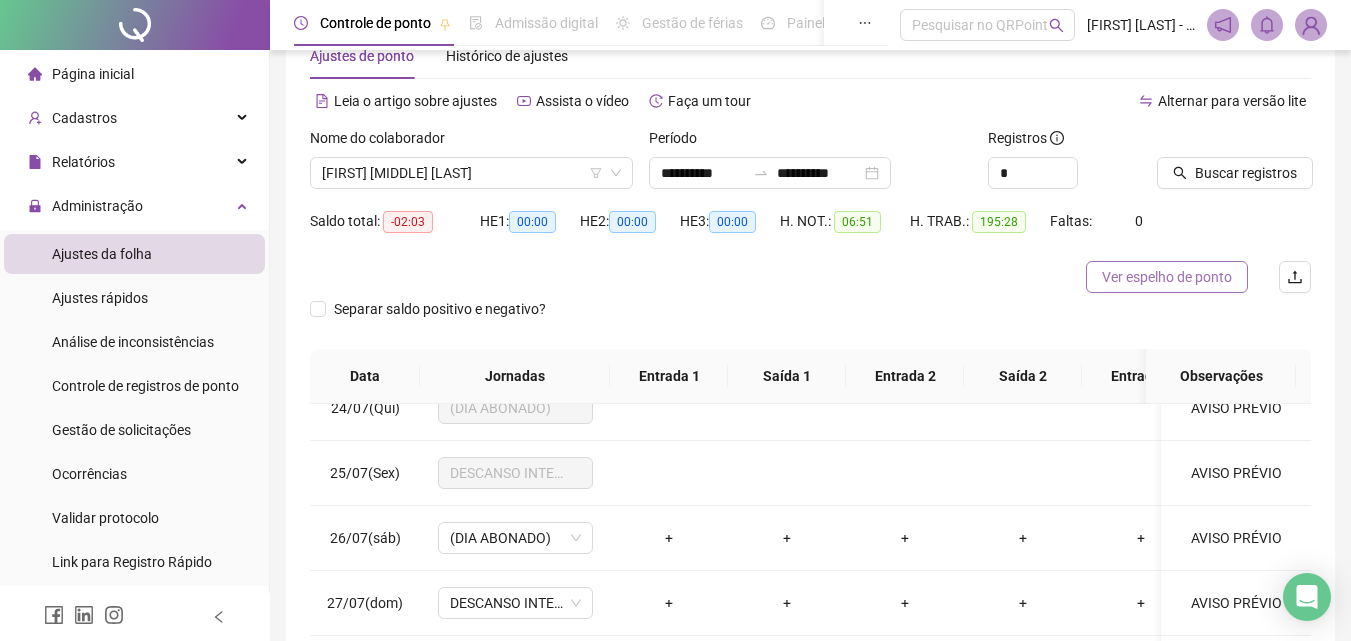 click on "Ver espelho de ponto" at bounding box center [1167, 277] 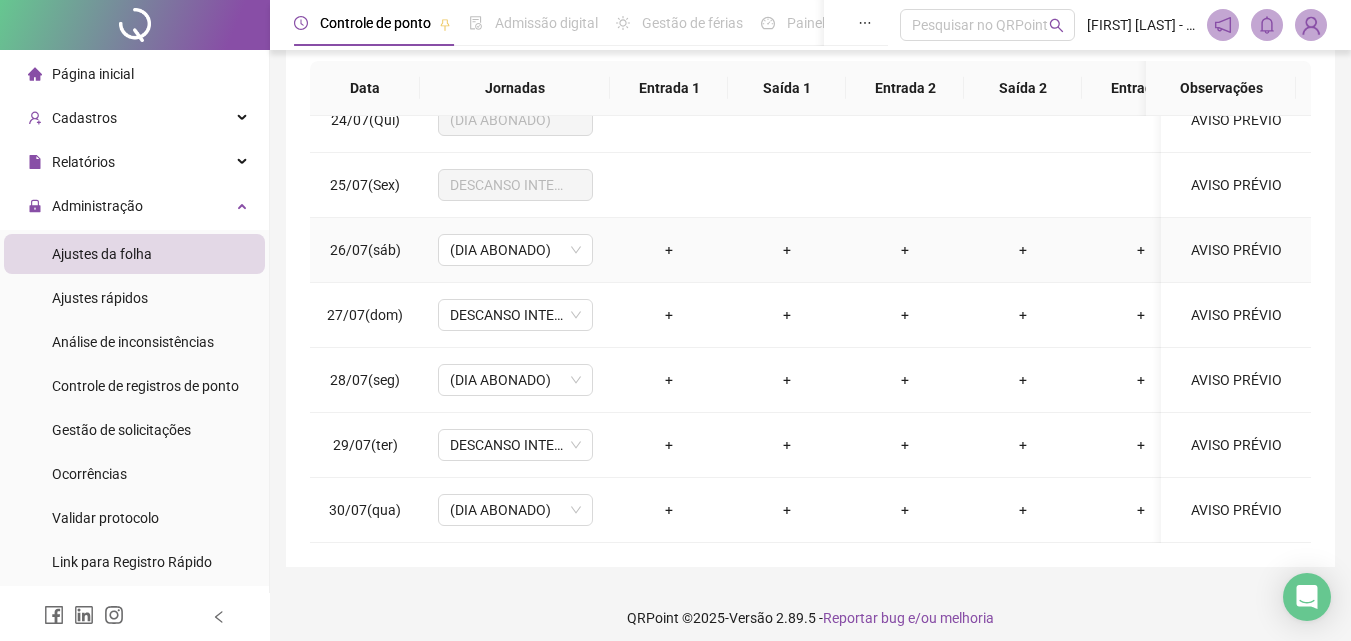 scroll, scrollTop: 357, scrollLeft: 0, axis: vertical 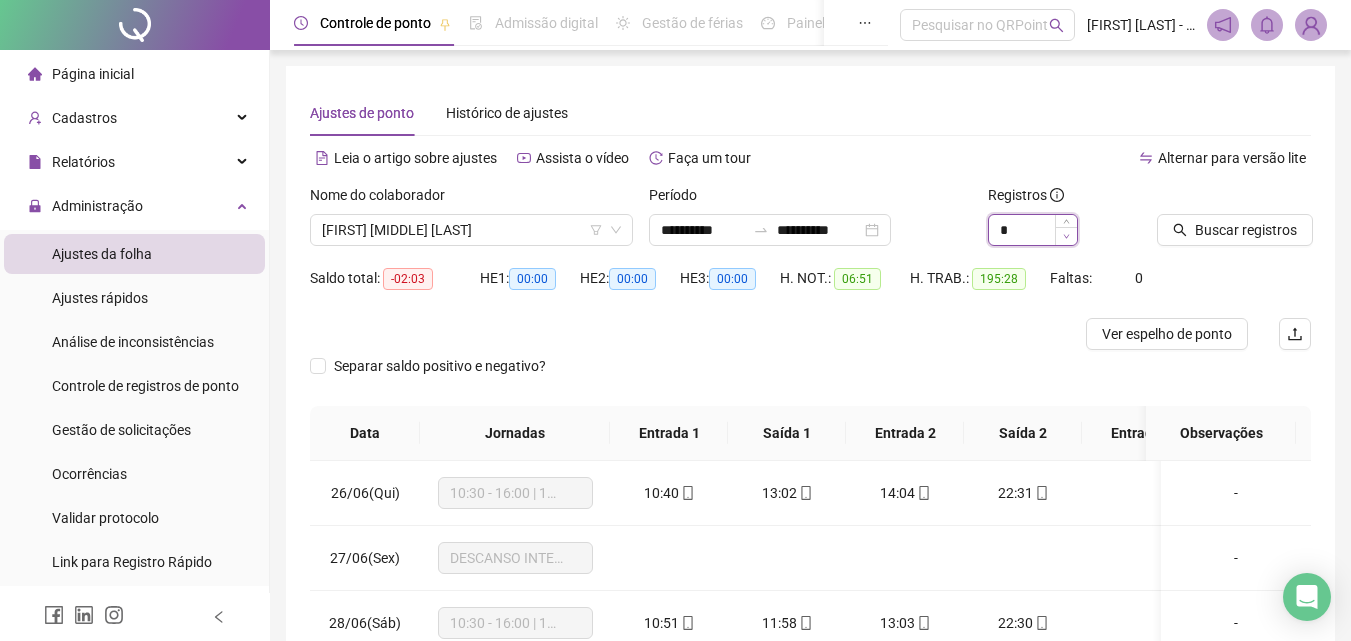 click at bounding box center [1066, 236] 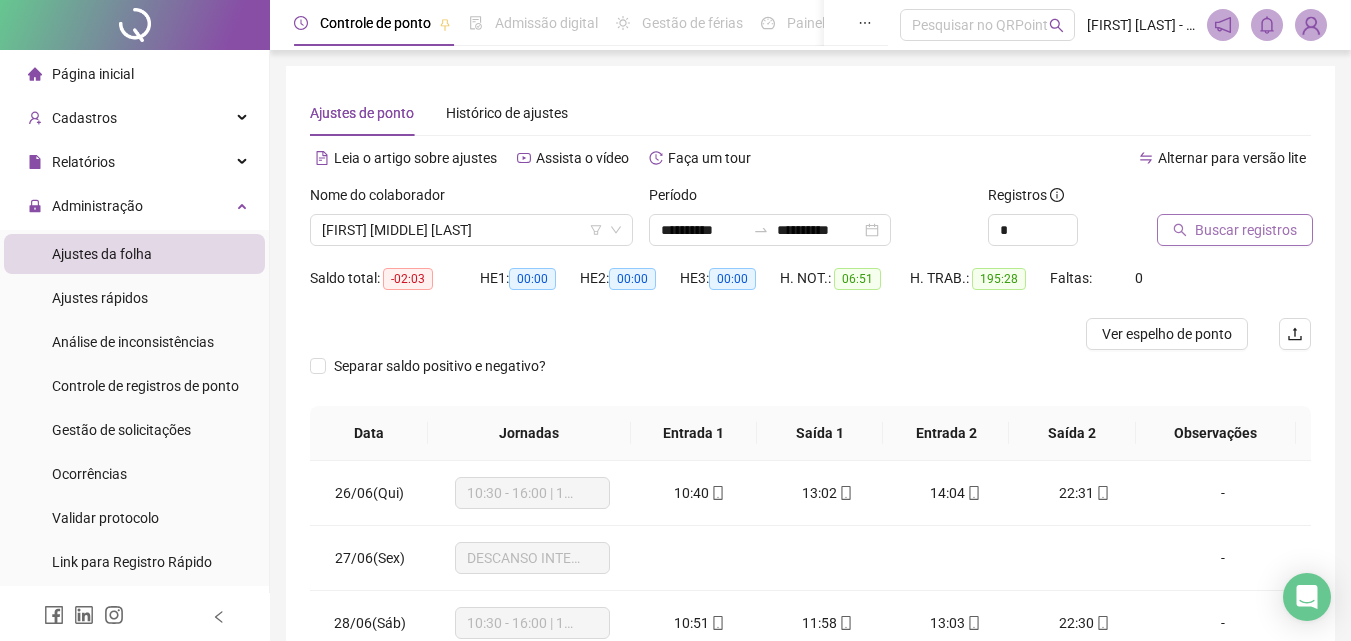 click on "Buscar registros" at bounding box center [1235, 230] 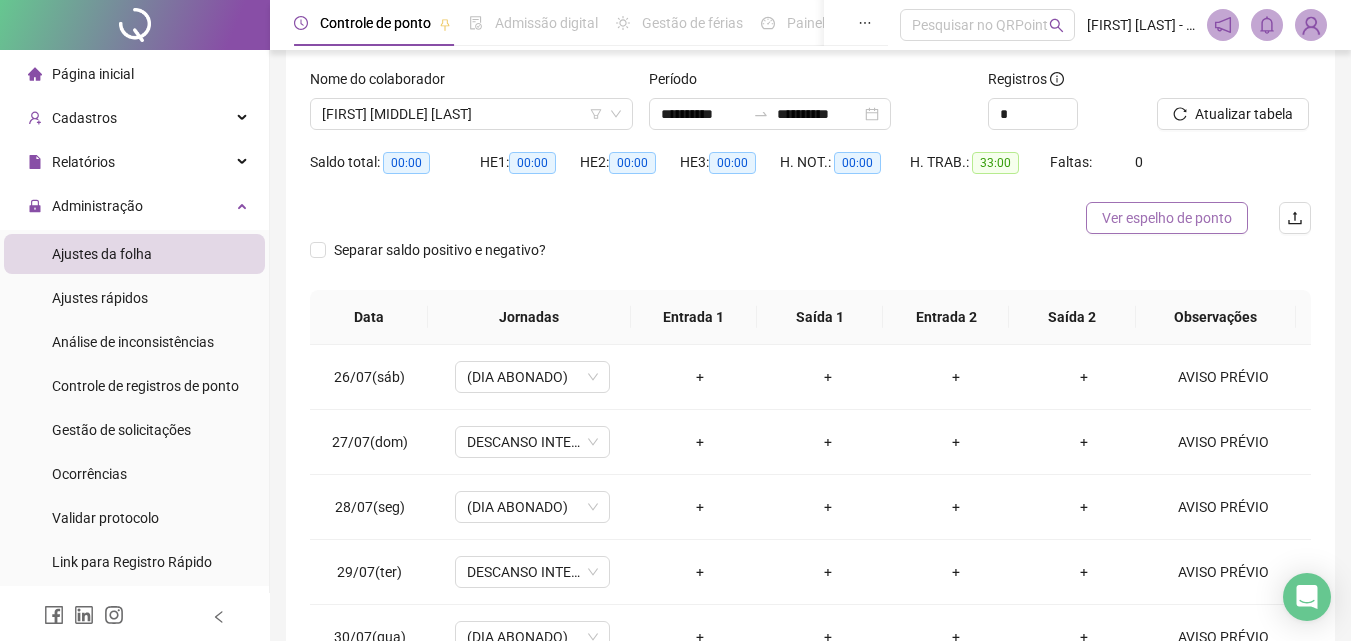scroll, scrollTop: 55, scrollLeft: 0, axis: vertical 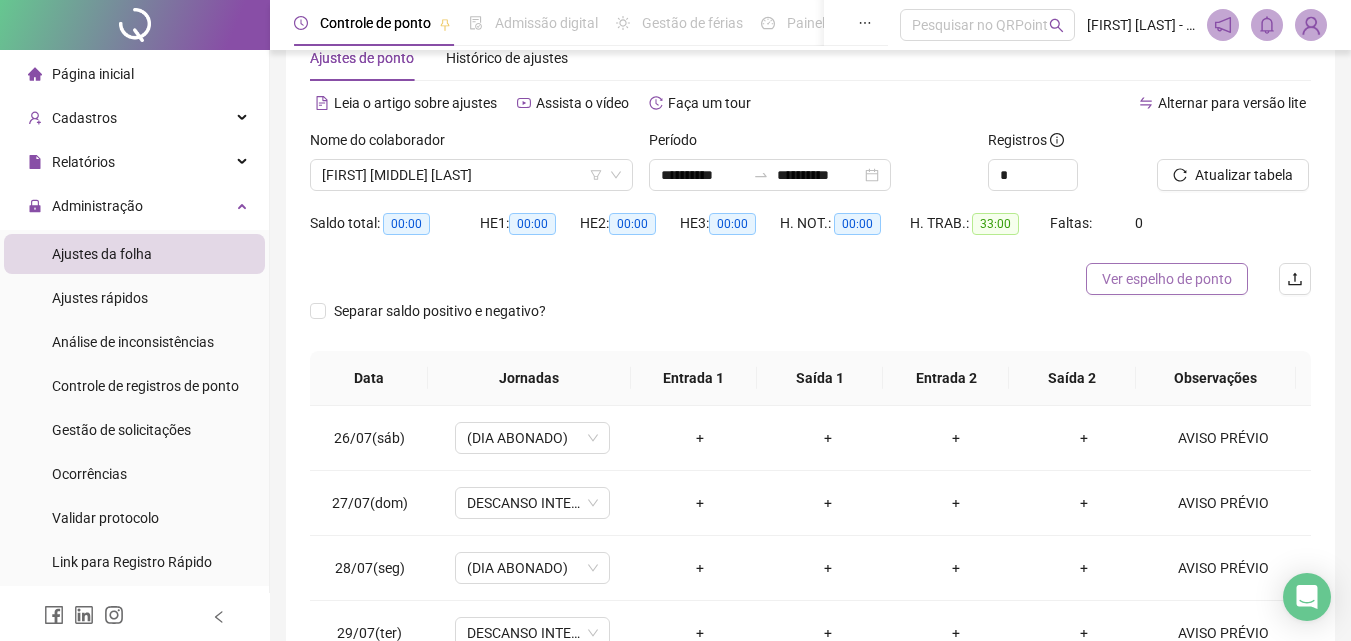 click on "Ver espelho de ponto" at bounding box center (1167, 279) 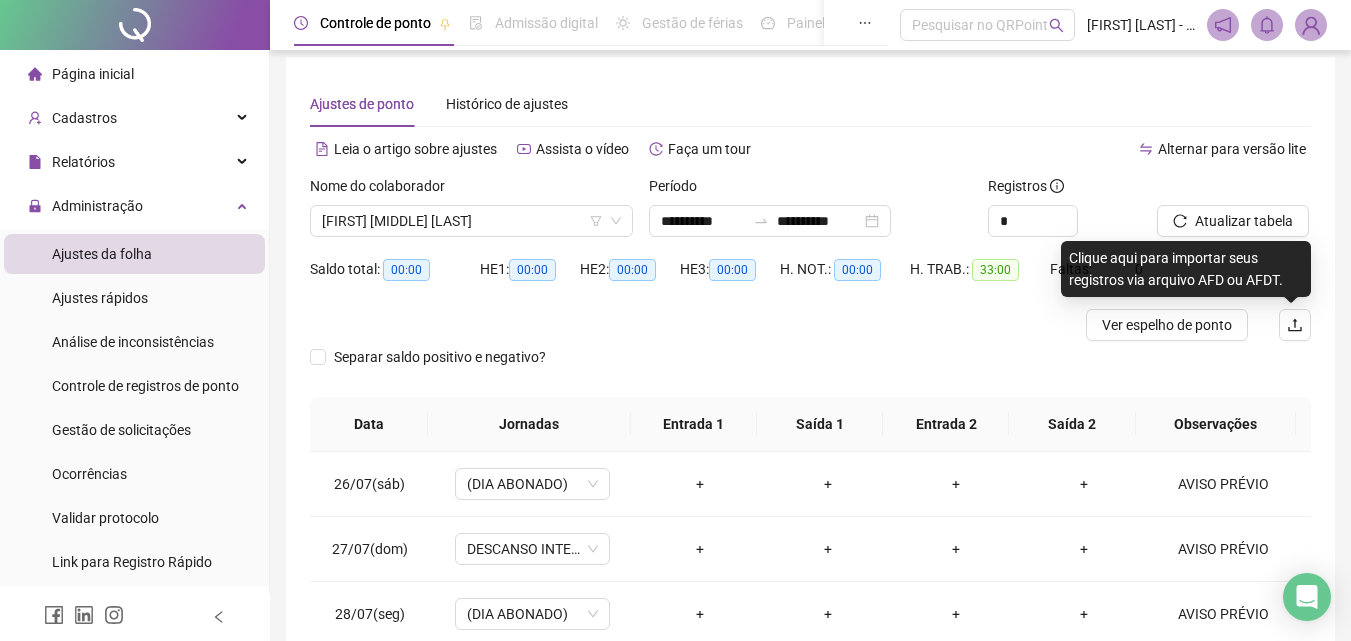 scroll, scrollTop: 0, scrollLeft: 0, axis: both 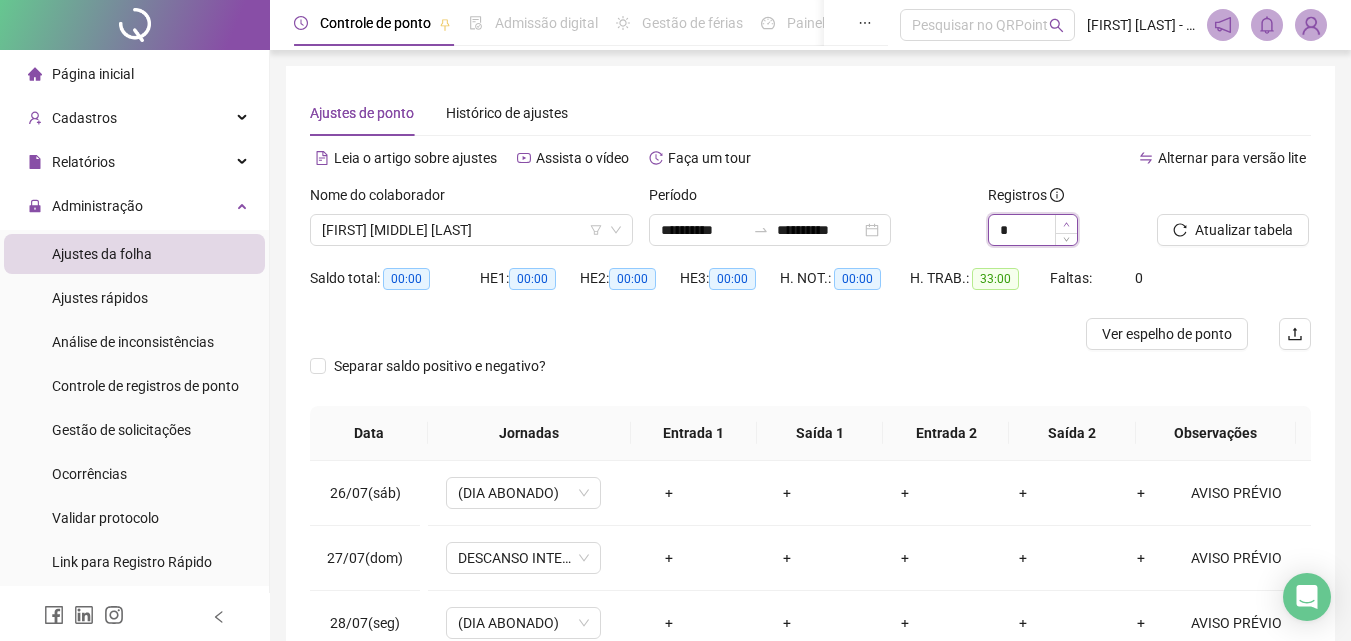 click 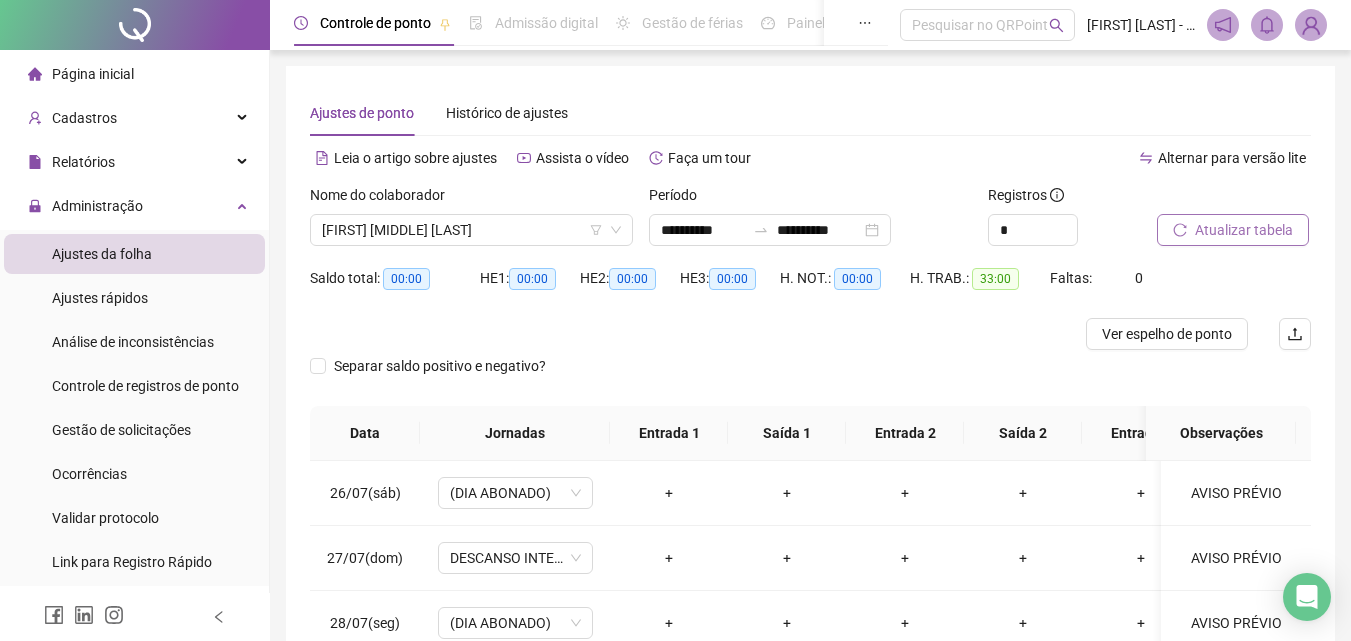 click on "Atualizar tabela" at bounding box center (1244, 230) 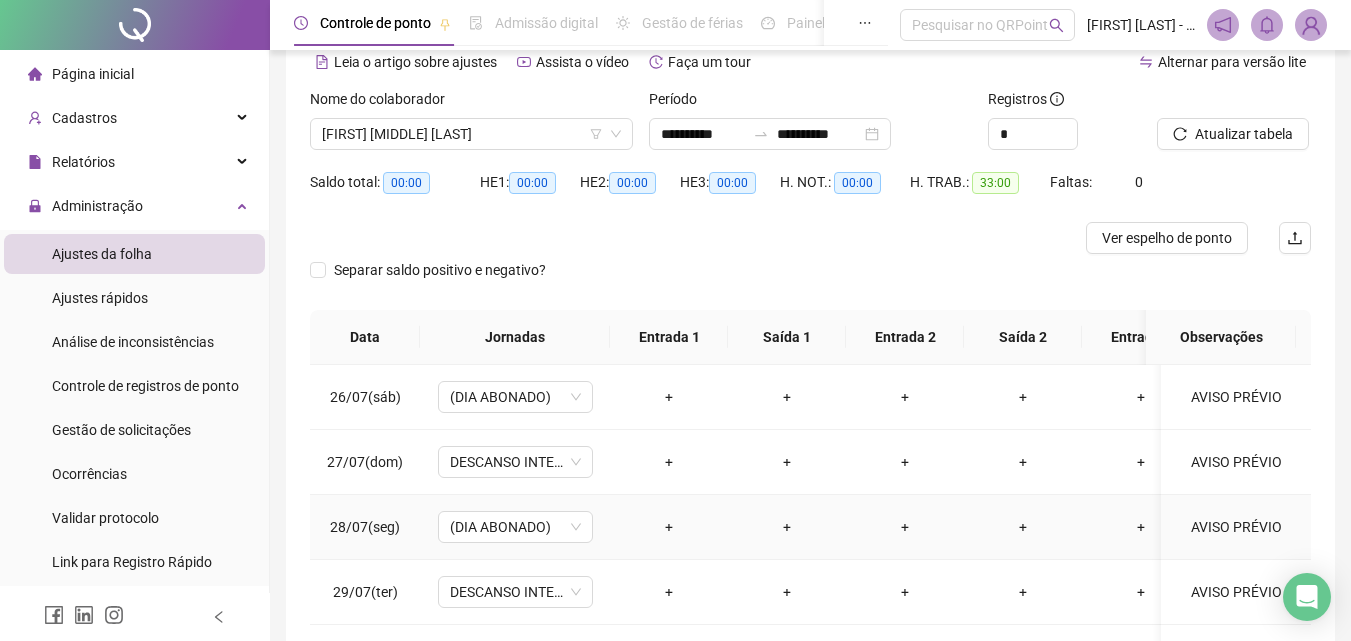 scroll, scrollTop: 0, scrollLeft: 0, axis: both 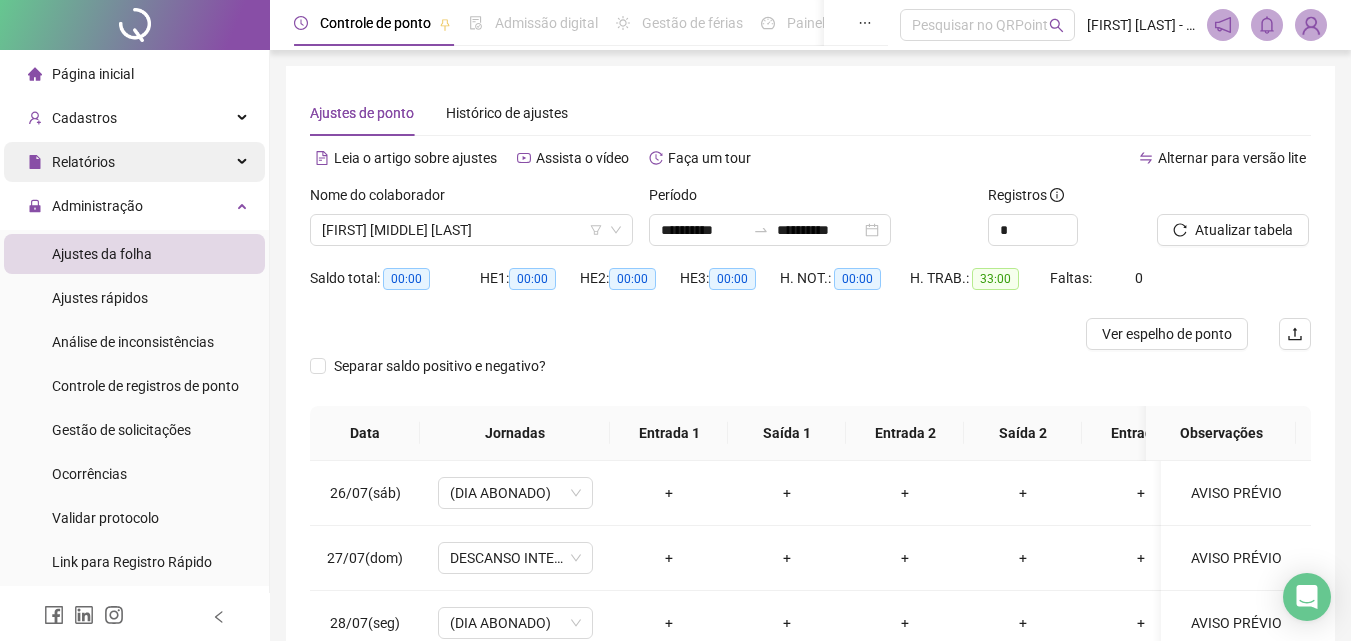 click on "Relatórios" at bounding box center (134, 162) 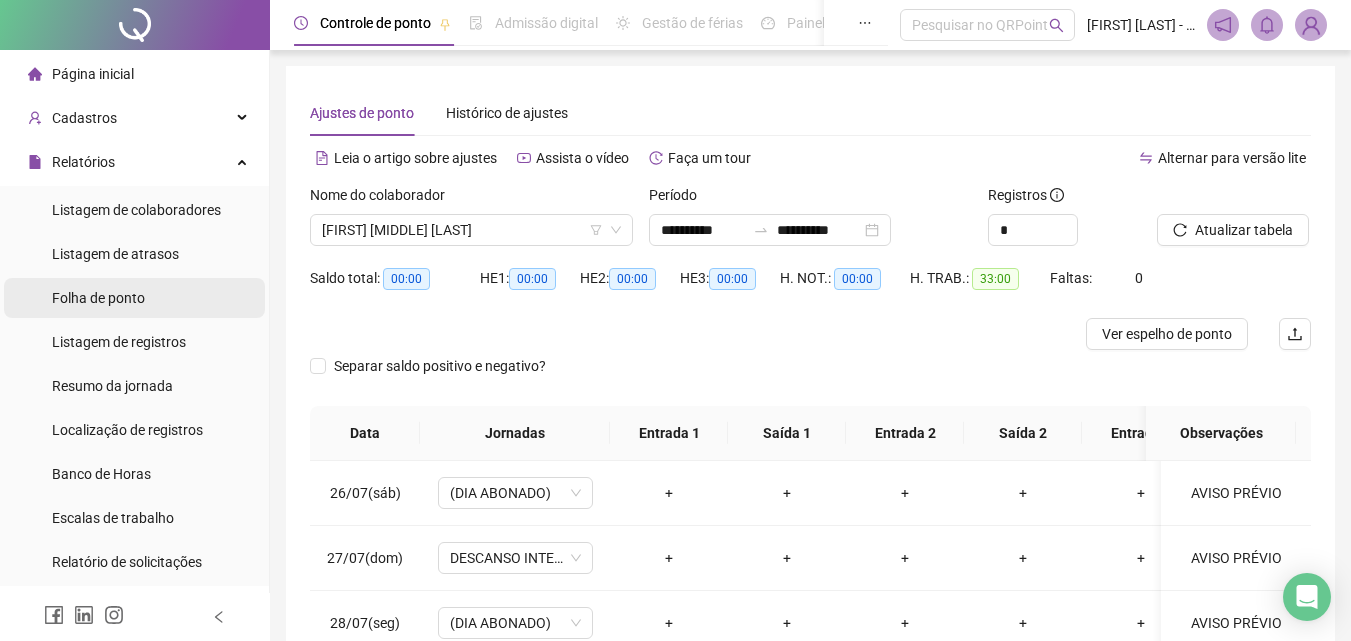 click on "Folha de ponto" at bounding box center (134, 298) 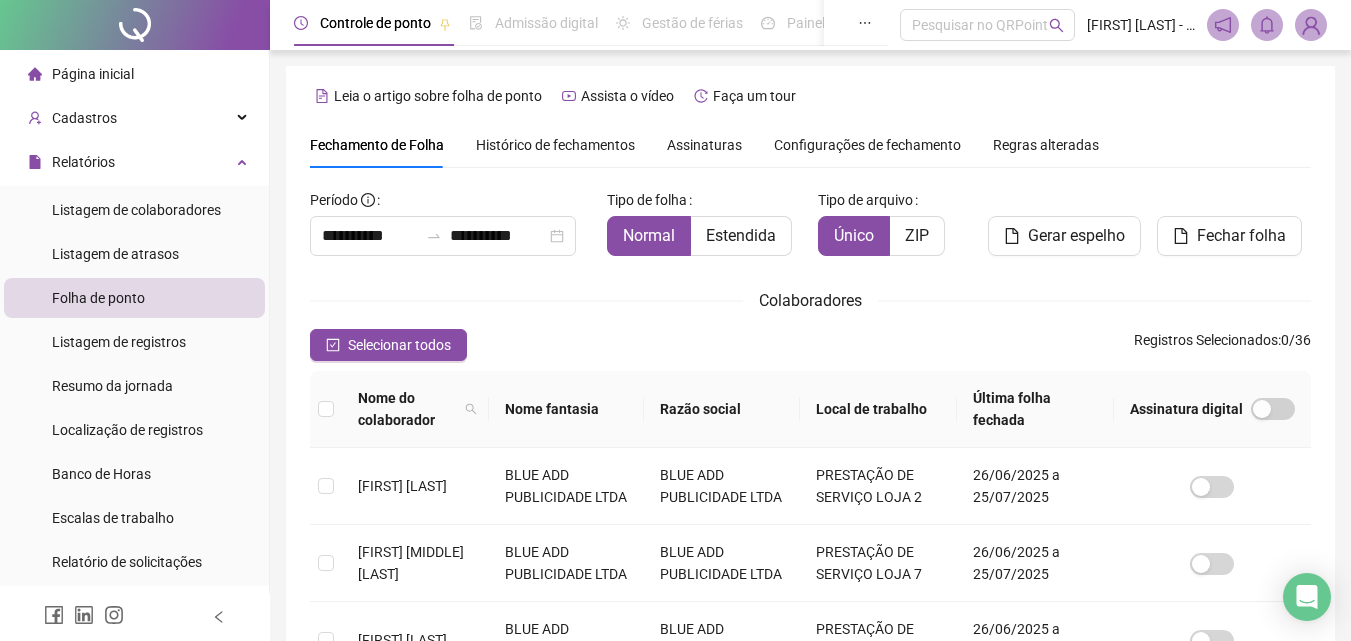 scroll, scrollTop: 89, scrollLeft: 0, axis: vertical 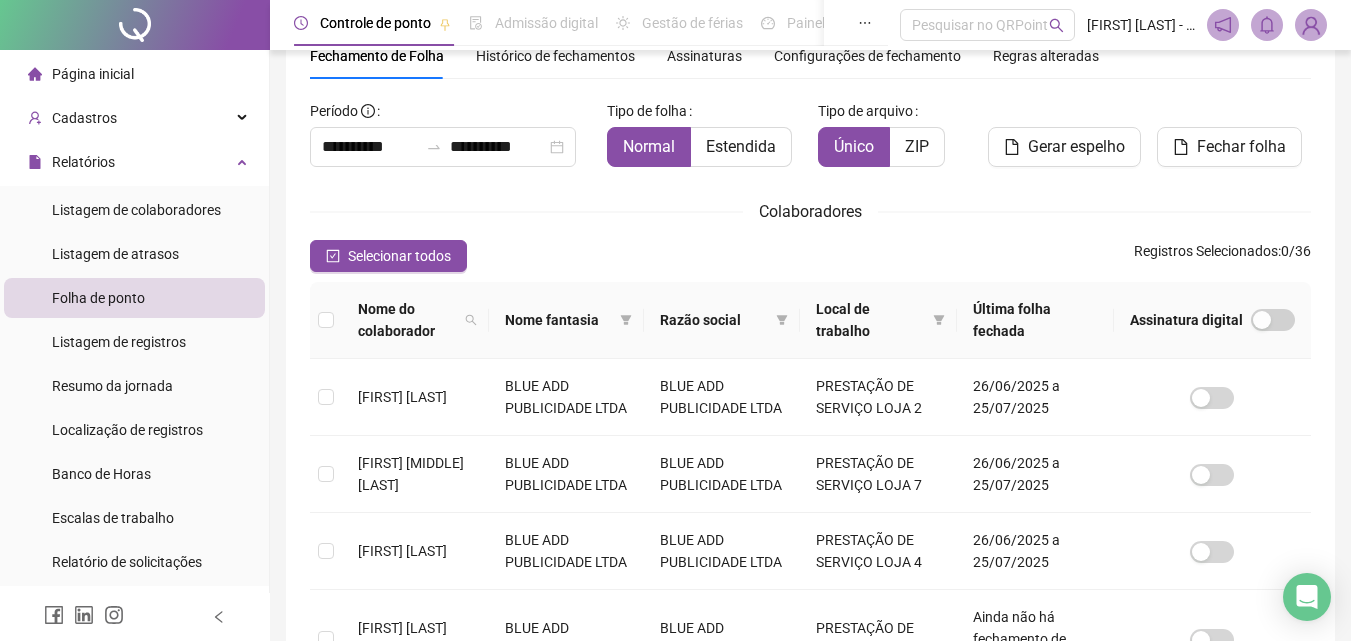 click on "Histórico de fechamentos" at bounding box center [555, 56] 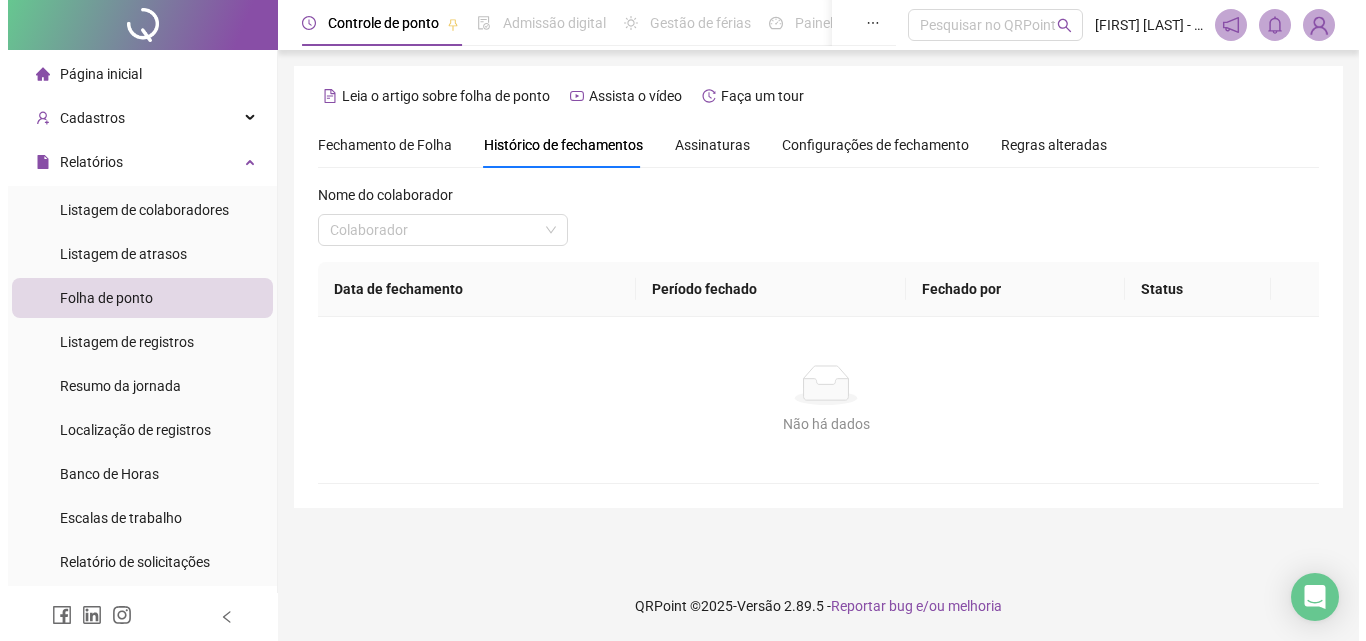 scroll, scrollTop: 0, scrollLeft: 0, axis: both 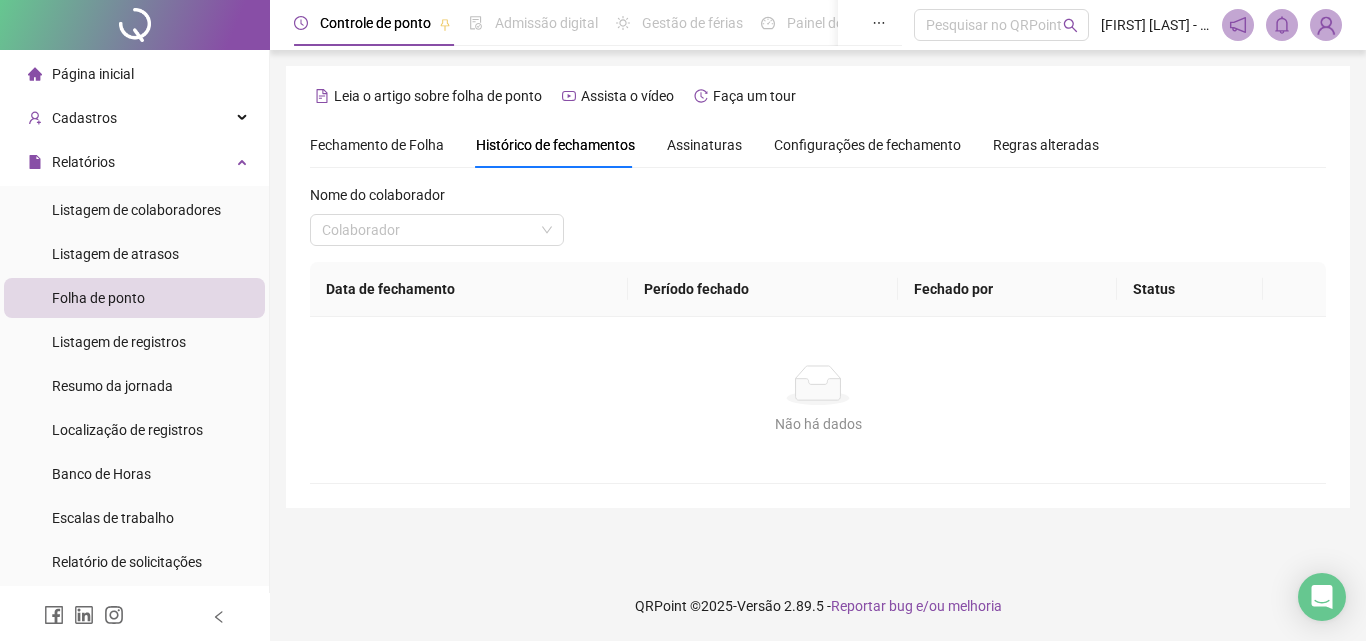 click on "Período fechado" at bounding box center [696, 289] 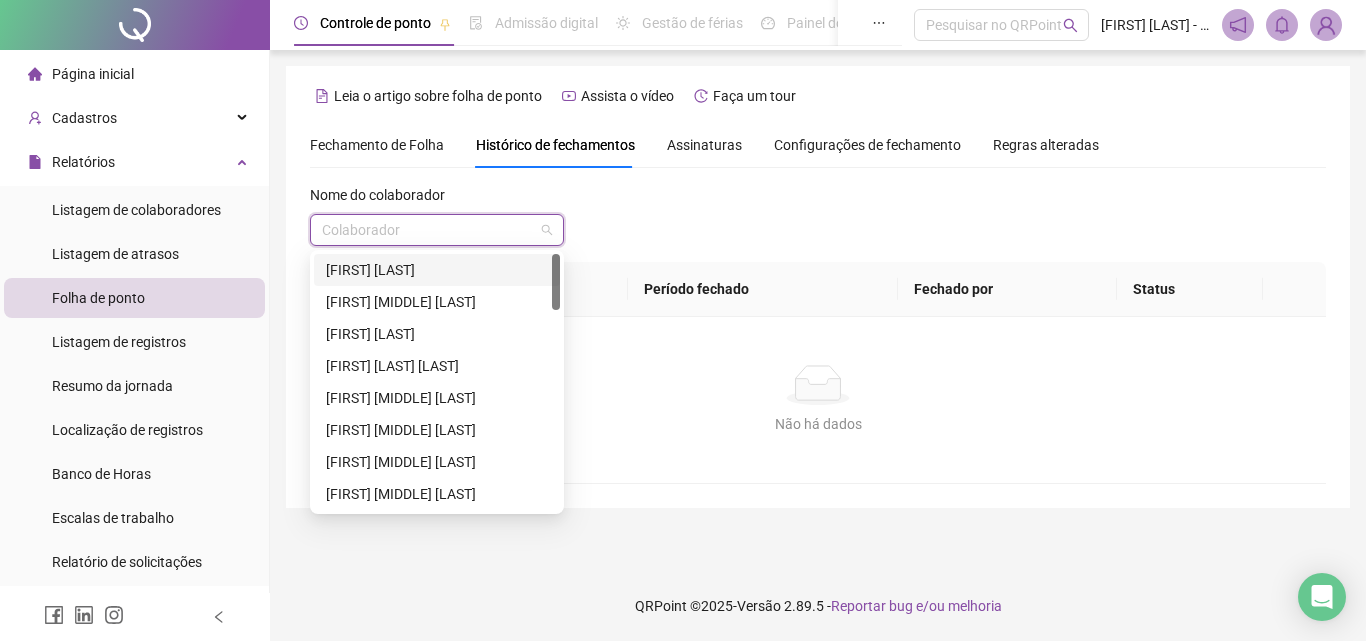 click at bounding box center [428, 230] 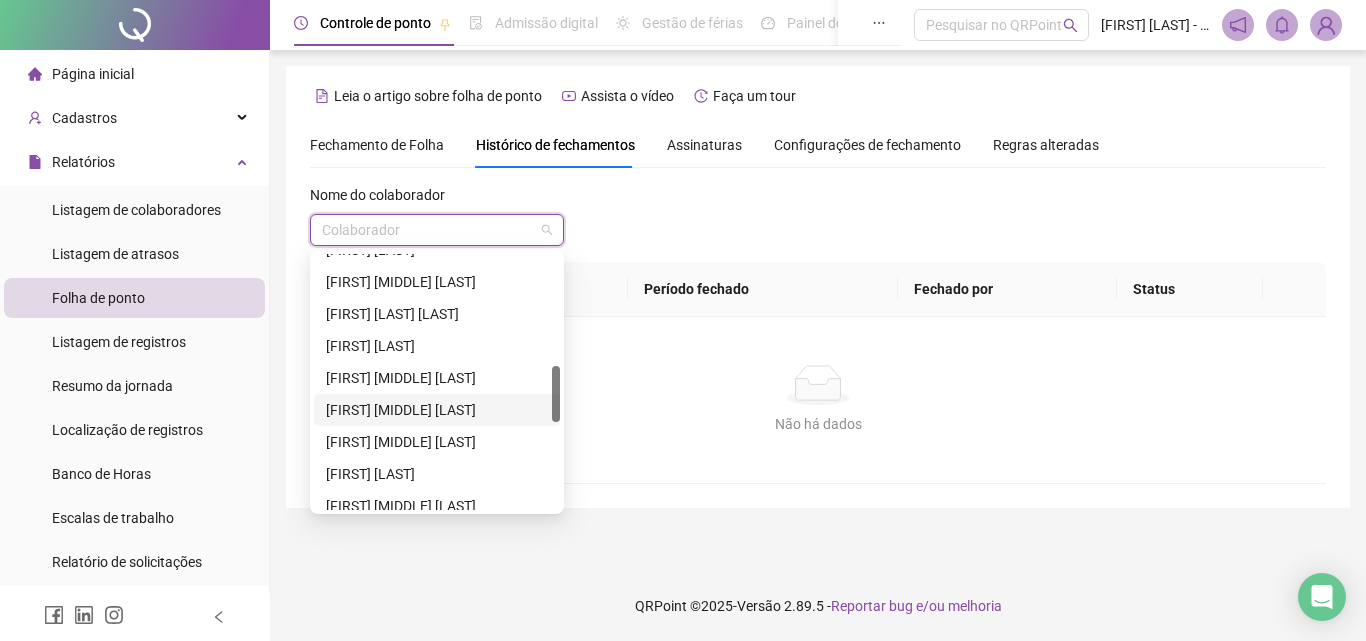 scroll, scrollTop: 896, scrollLeft: 0, axis: vertical 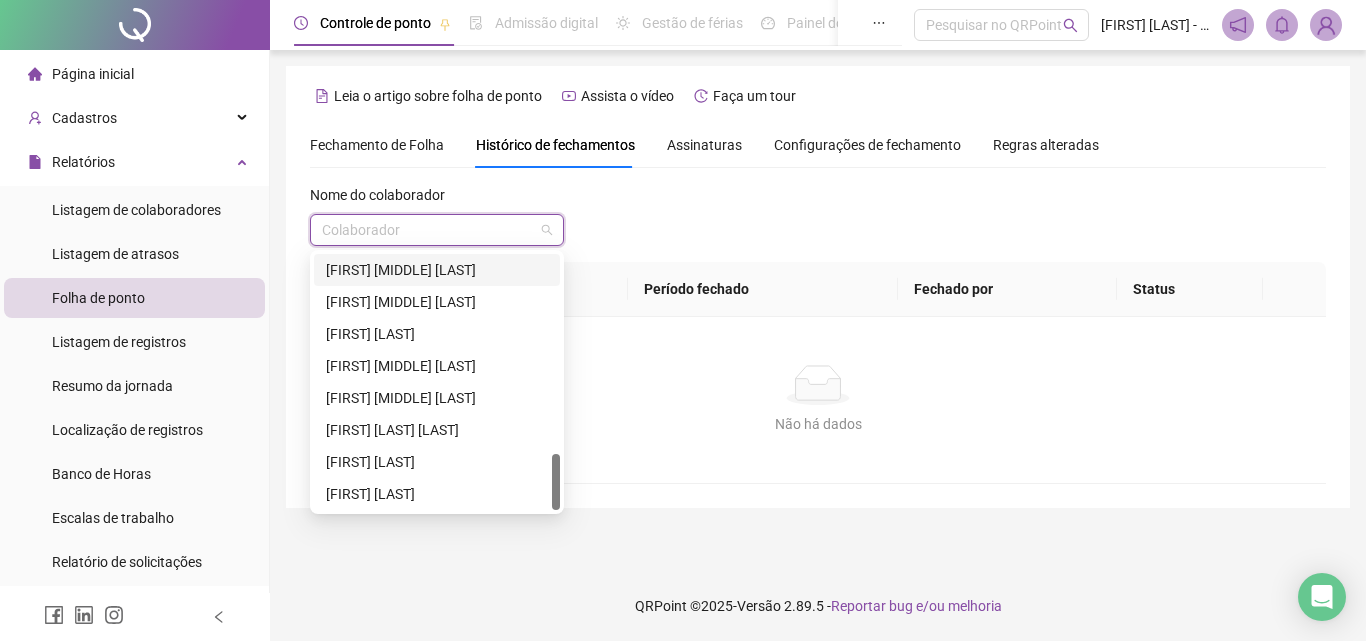 click on "[FIRST] [LAST]" at bounding box center [437, 270] 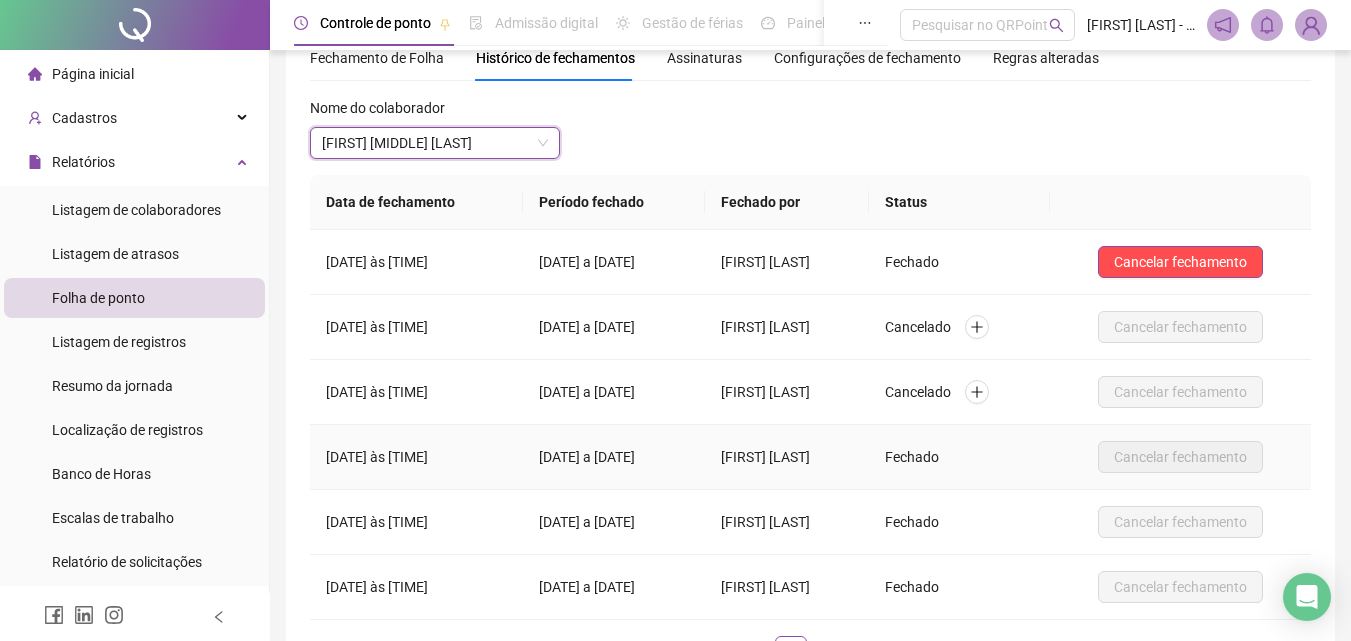 scroll, scrollTop: 40, scrollLeft: 0, axis: vertical 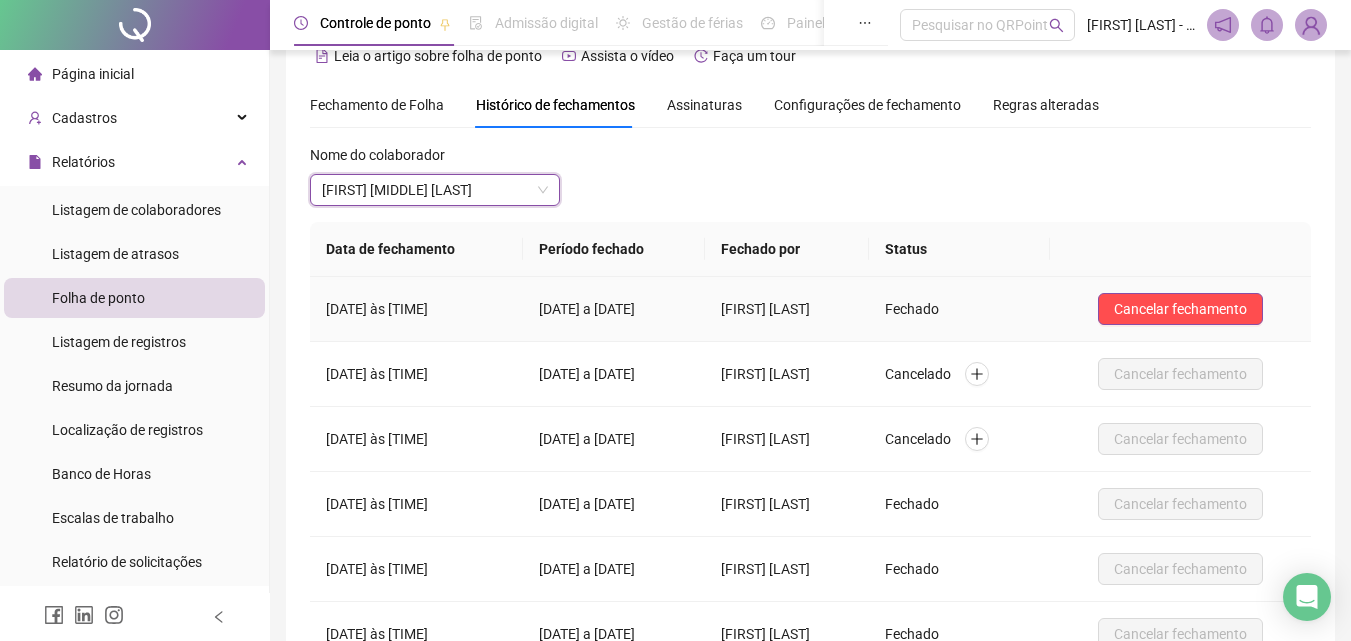 click on "26/06/2025
a 25/07/2025" at bounding box center [614, 309] 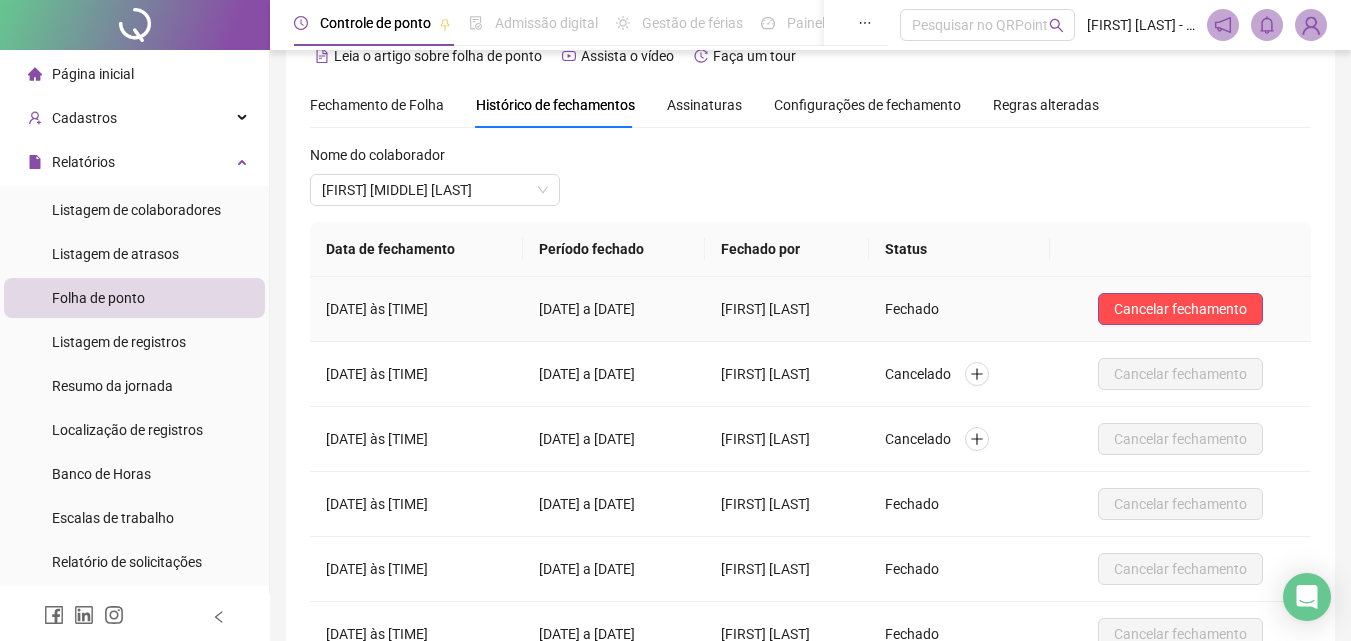 click on "04/08/2025 às 17:51:43" at bounding box center (416, 309) 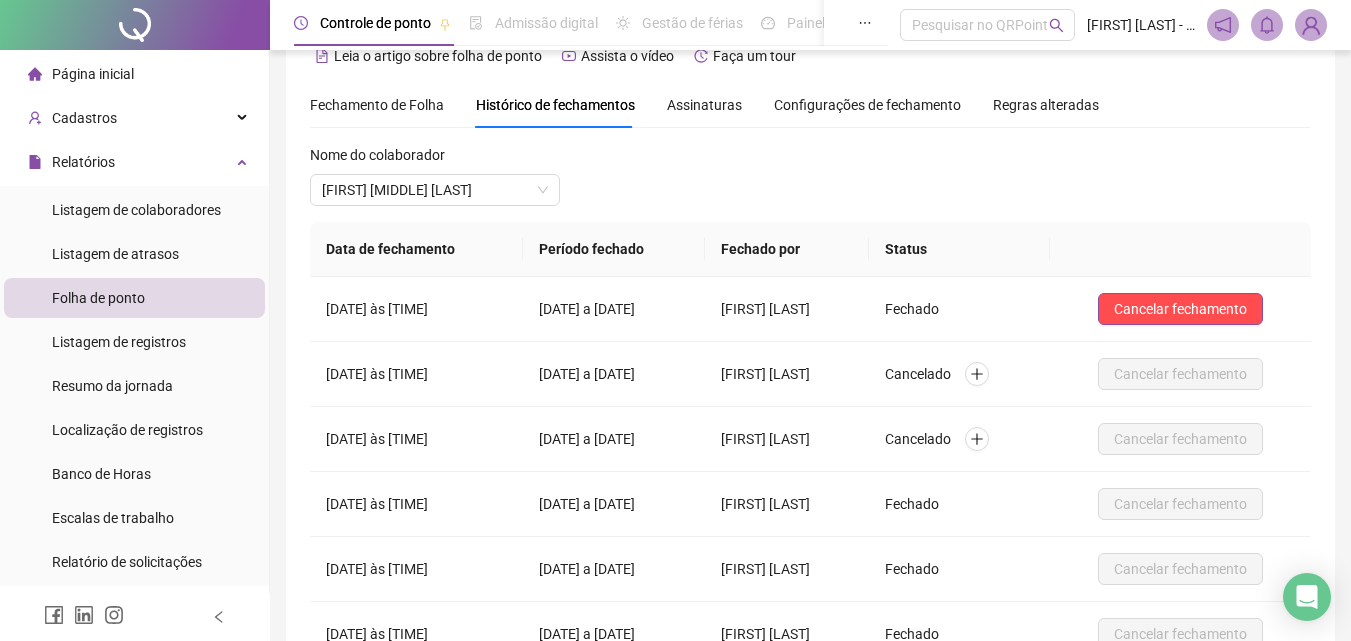 click on "Fechamento de Folha" at bounding box center [377, 105] 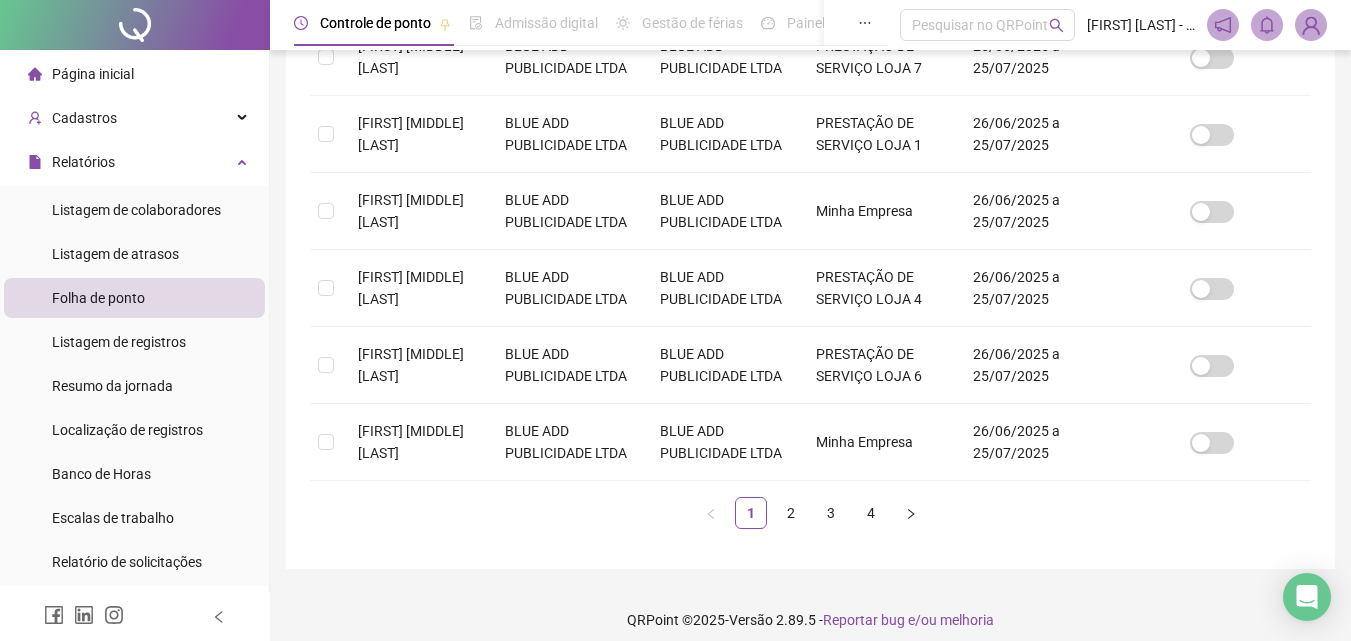 scroll, scrollTop: 971, scrollLeft: 0, axis: vertical 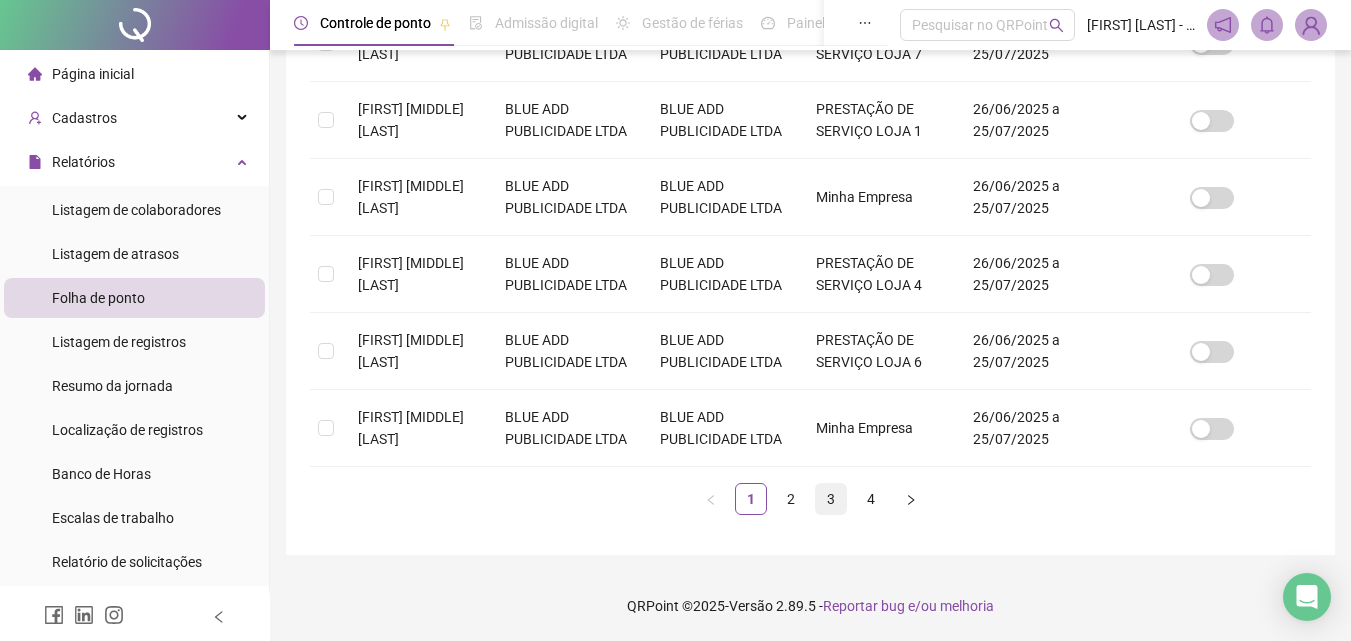 click on "3" at bounding box center [831, 499] 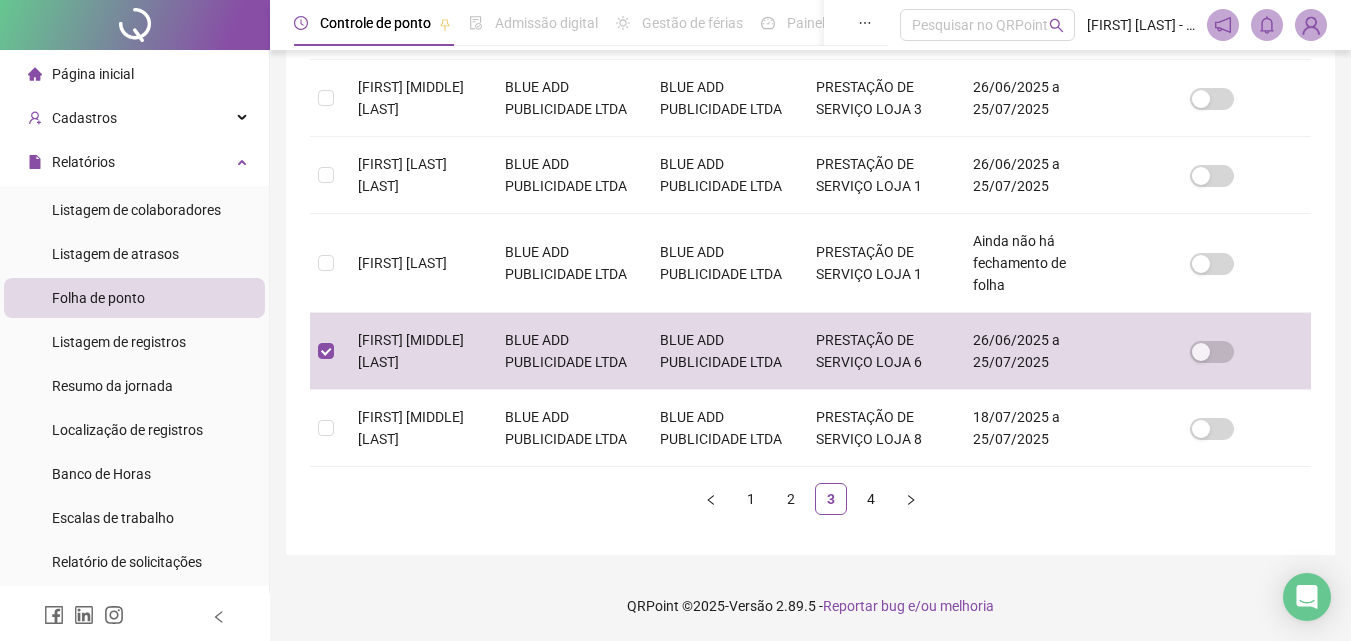 scroll, scrollTop: 89, scrollLeft: 0, axis: vertical 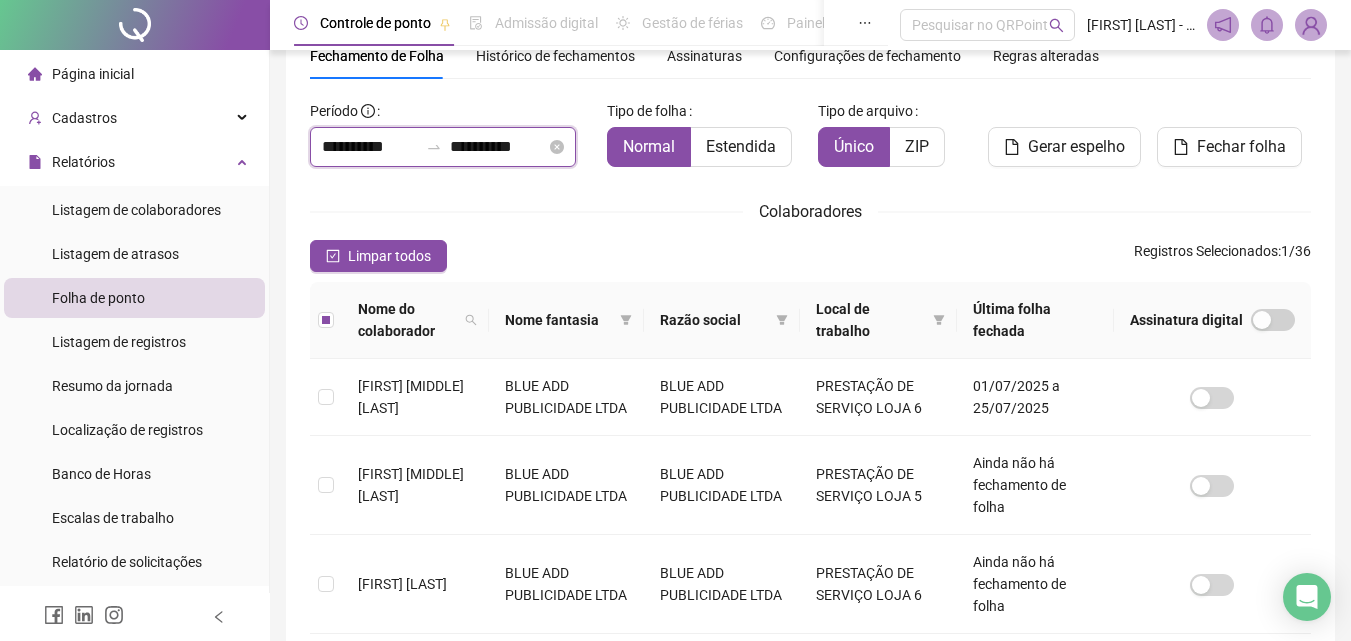 click on "**********" at bounding box center [370, 147] 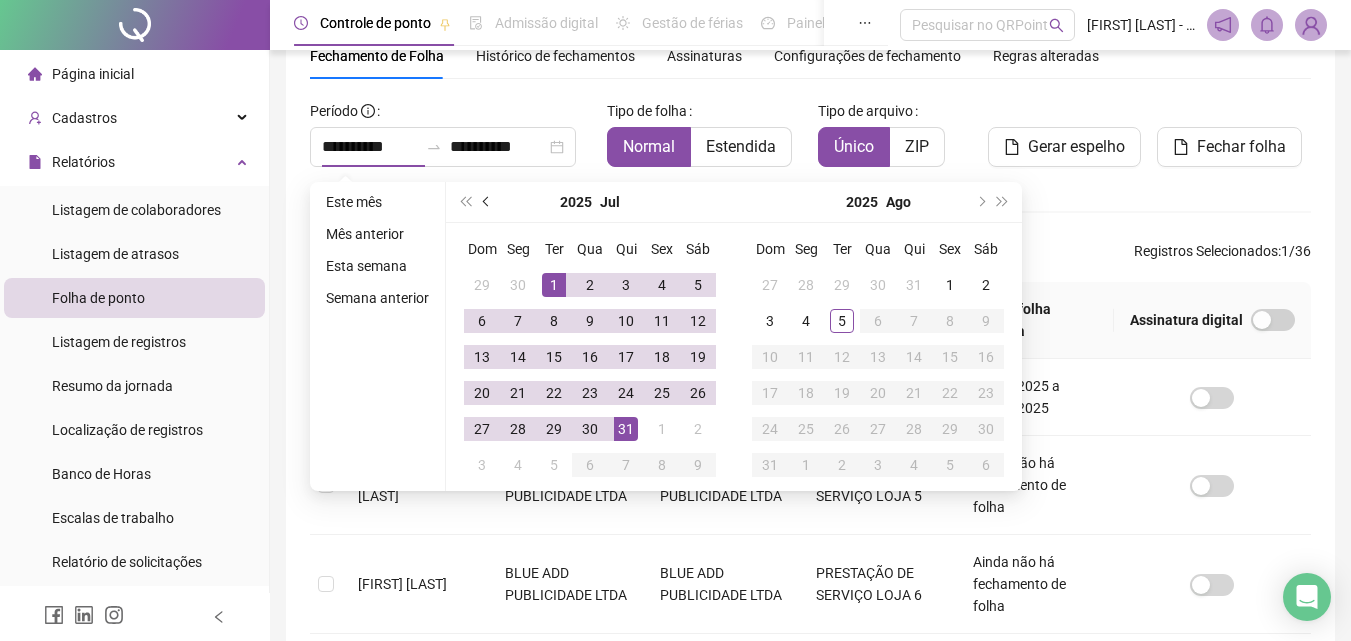 click at bounding box center (487, 202) 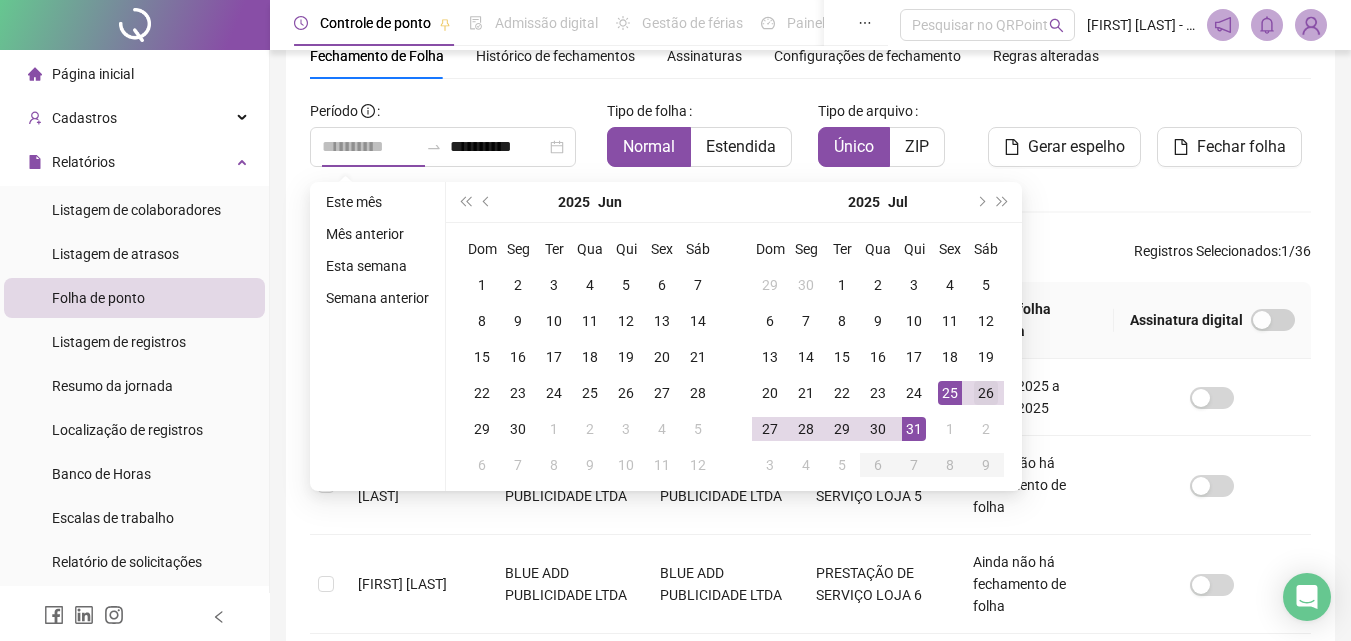 type on "**********" 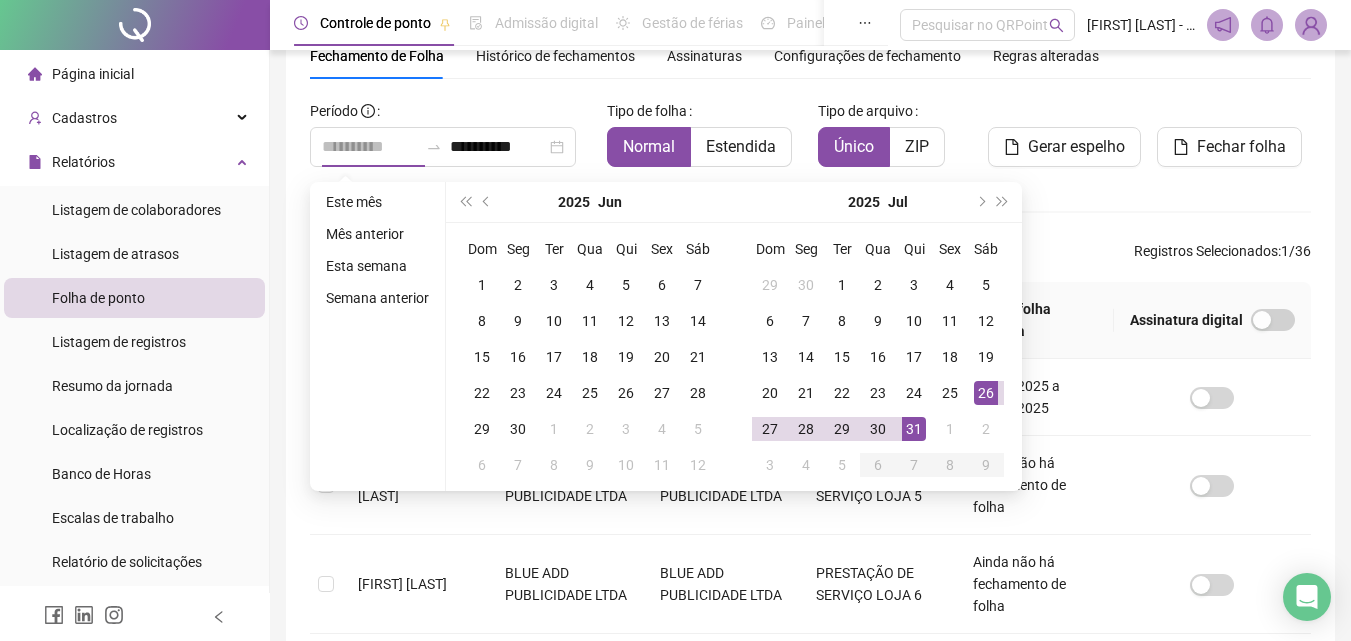 click on "26" at bounding box center (986, 393) 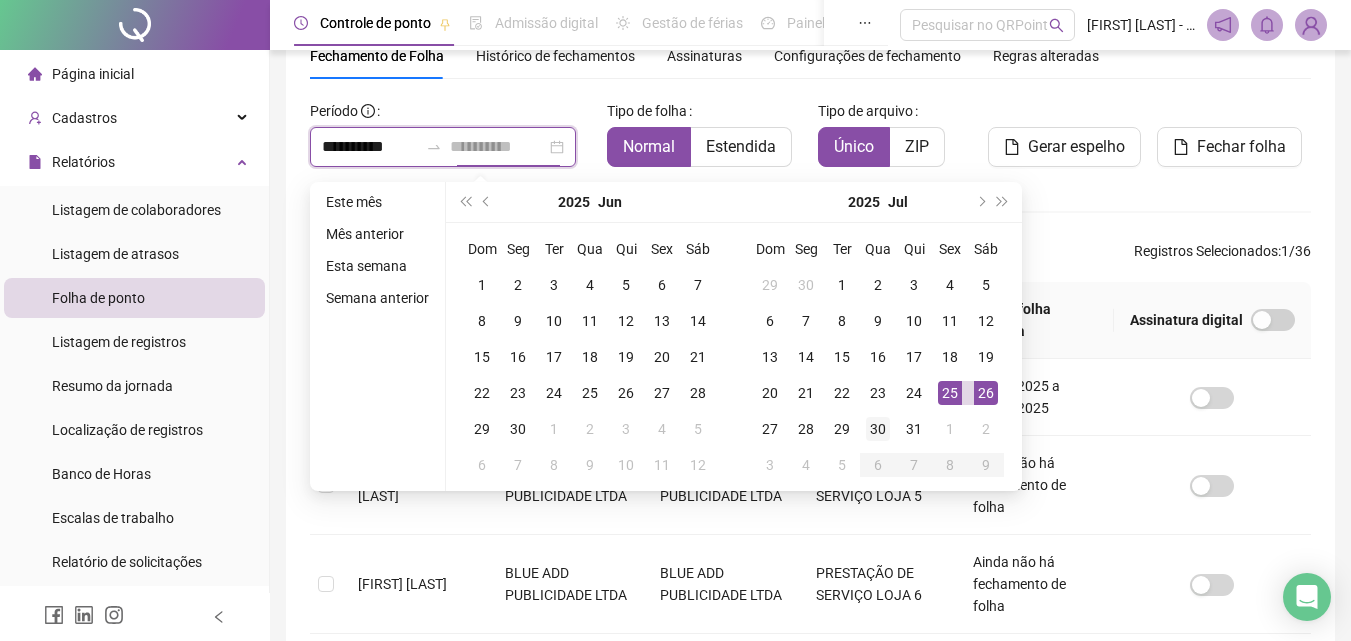 type on "**********" 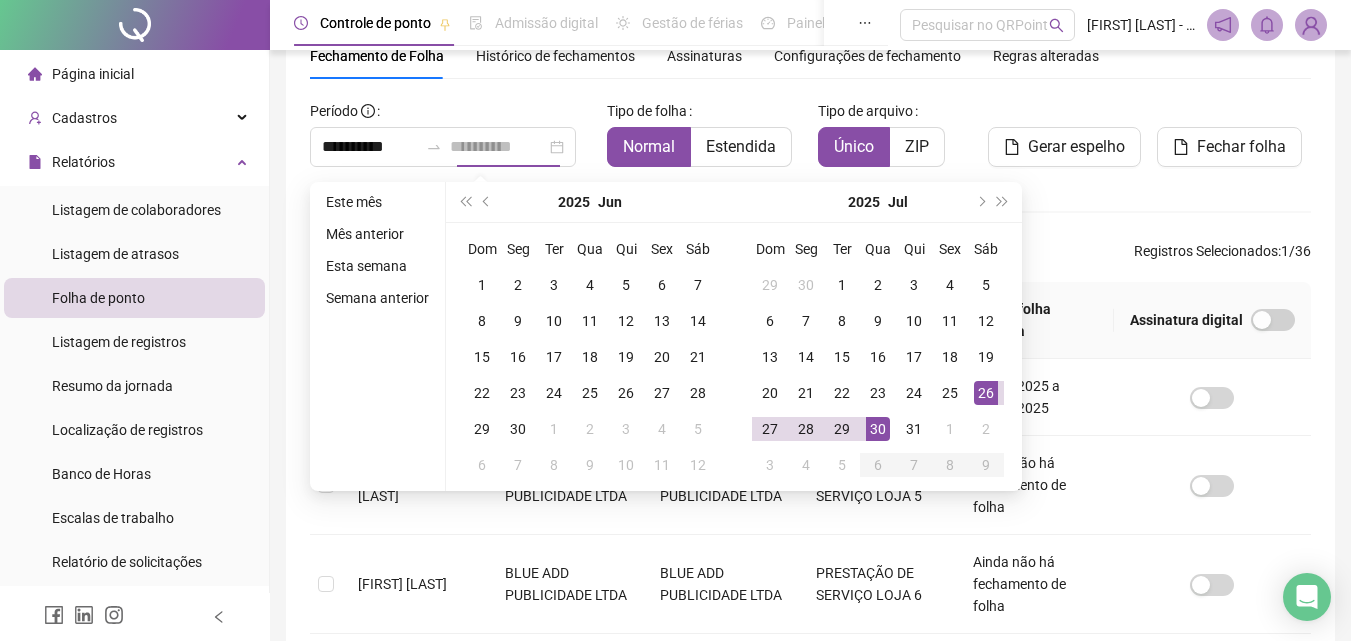 click on "30" at bounding box center [878, 429] 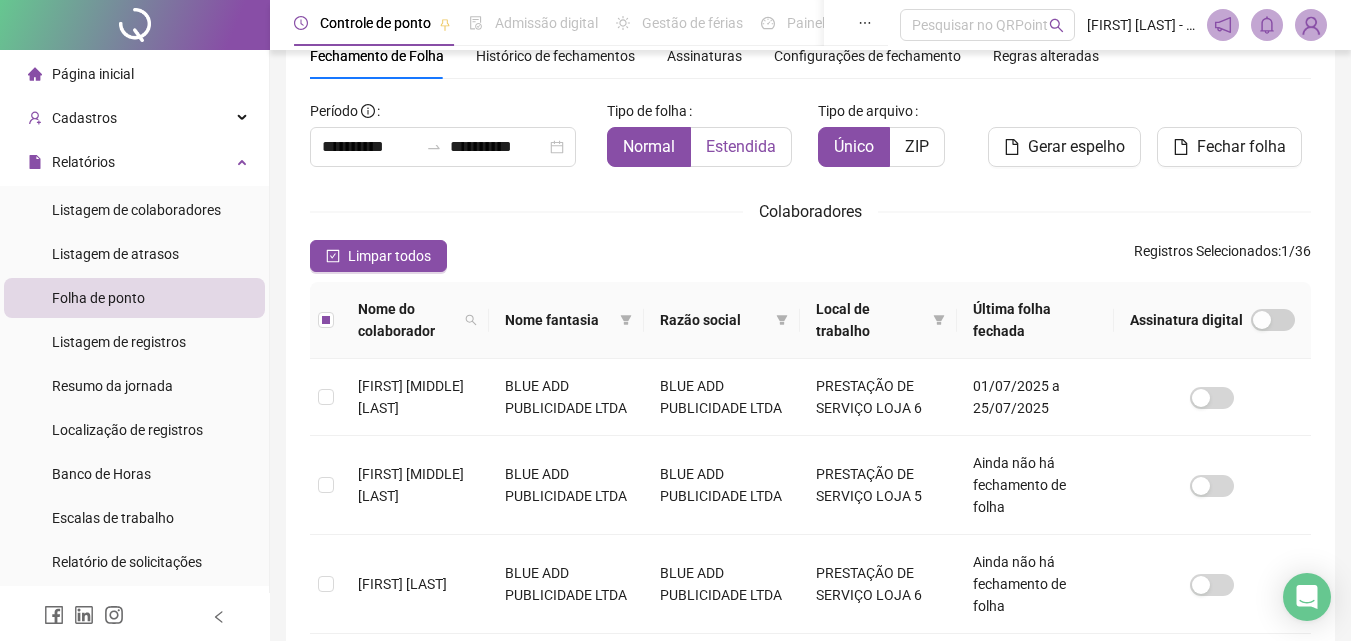 click on "Estendida" at bounding box center (741, 146) 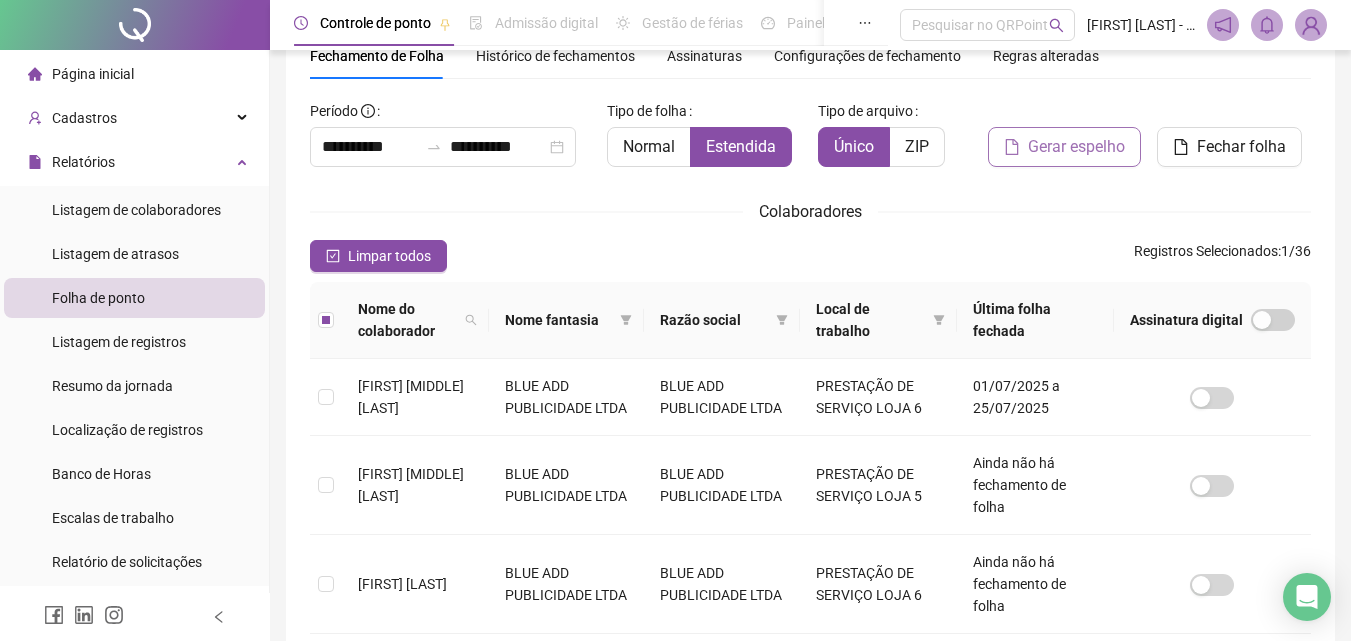click on "Gerar espelho" at bounding box center (1064, 147) 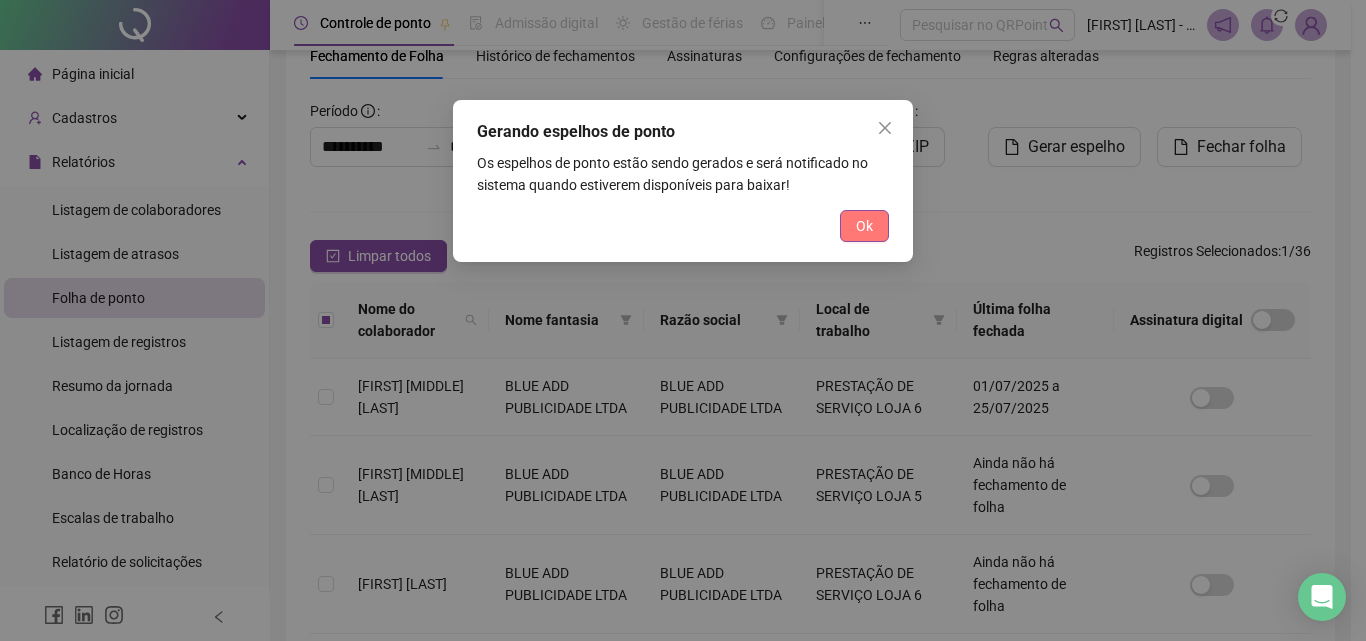 click on "Ok" at bounding box center [864, 226] 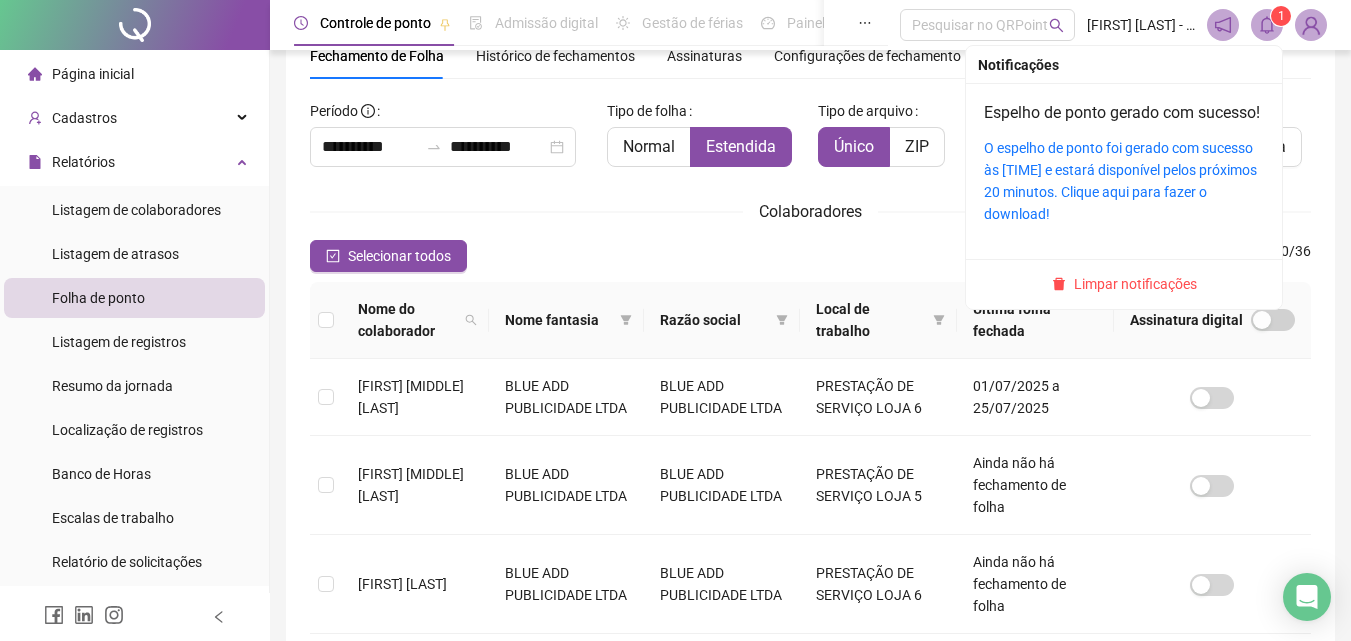 click 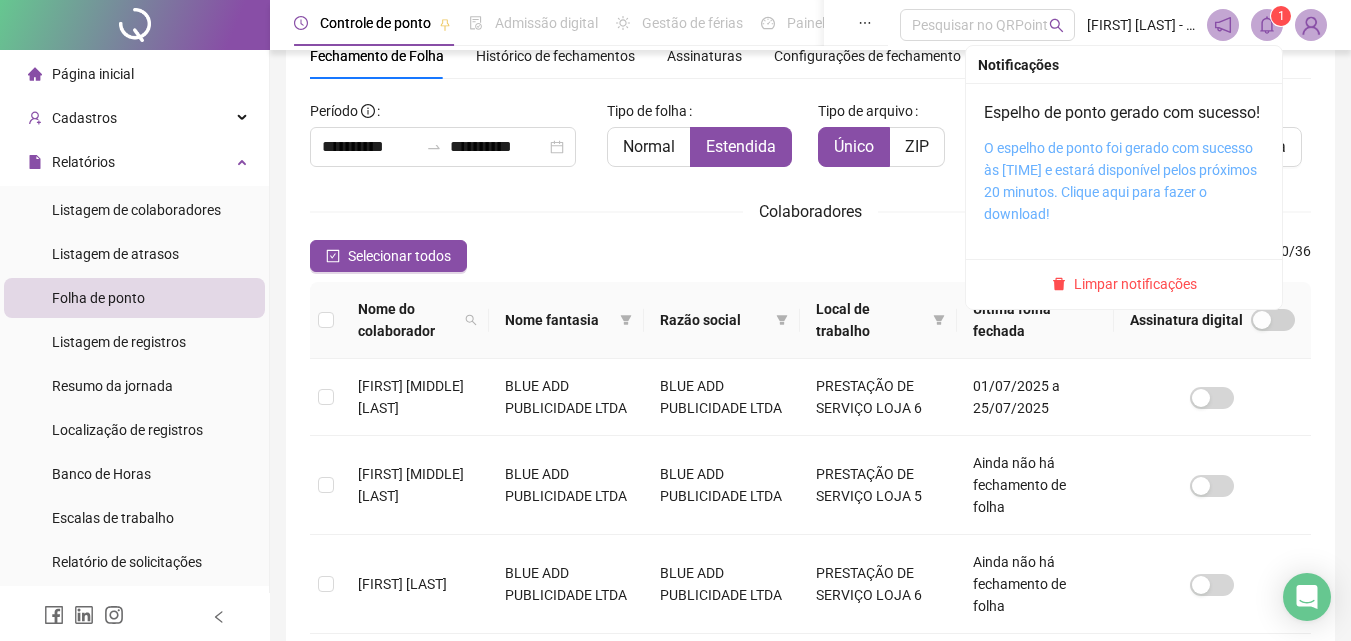 click on "O espelho de ponto foi gerado com sucesso às 08:12:35 e estará disponível pelos próximos 20 minutos.
Clique aqui para fazer o download!" at bounding box center [1120, 181] 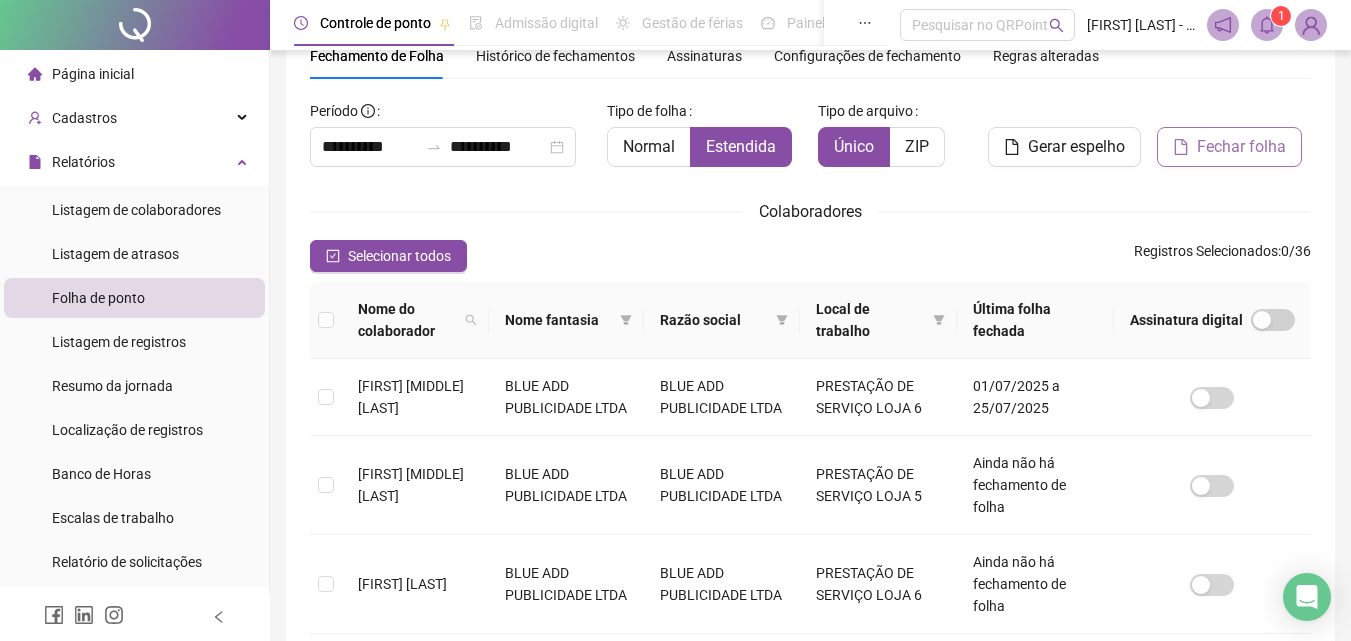 click on "Fechar folha" at bounding box center [1241, 147] 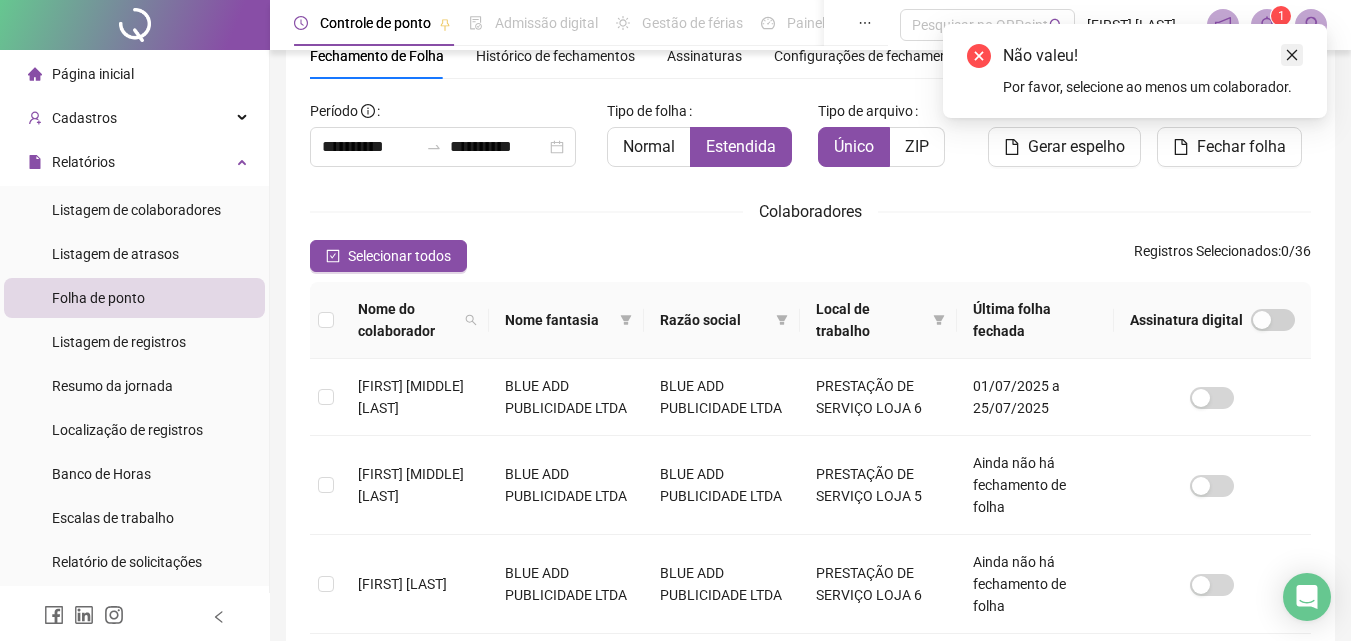 click 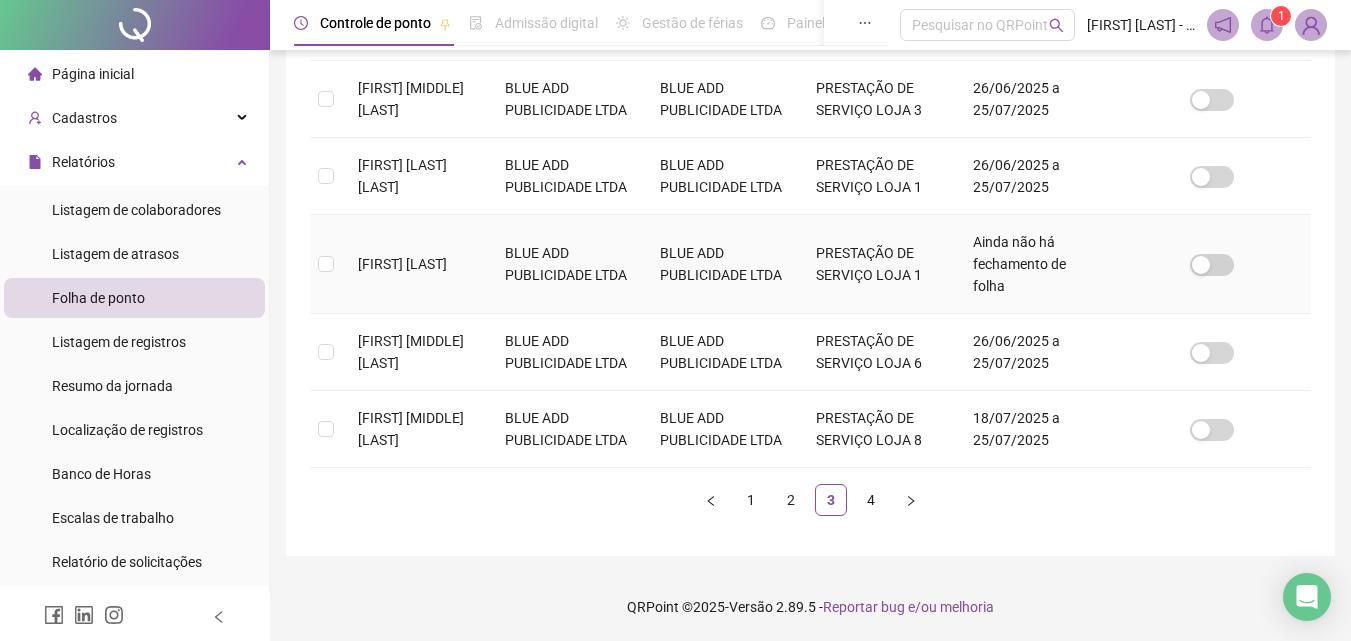 scroll, scrollTop: 839, scrollLeft: 0, axis: vertical 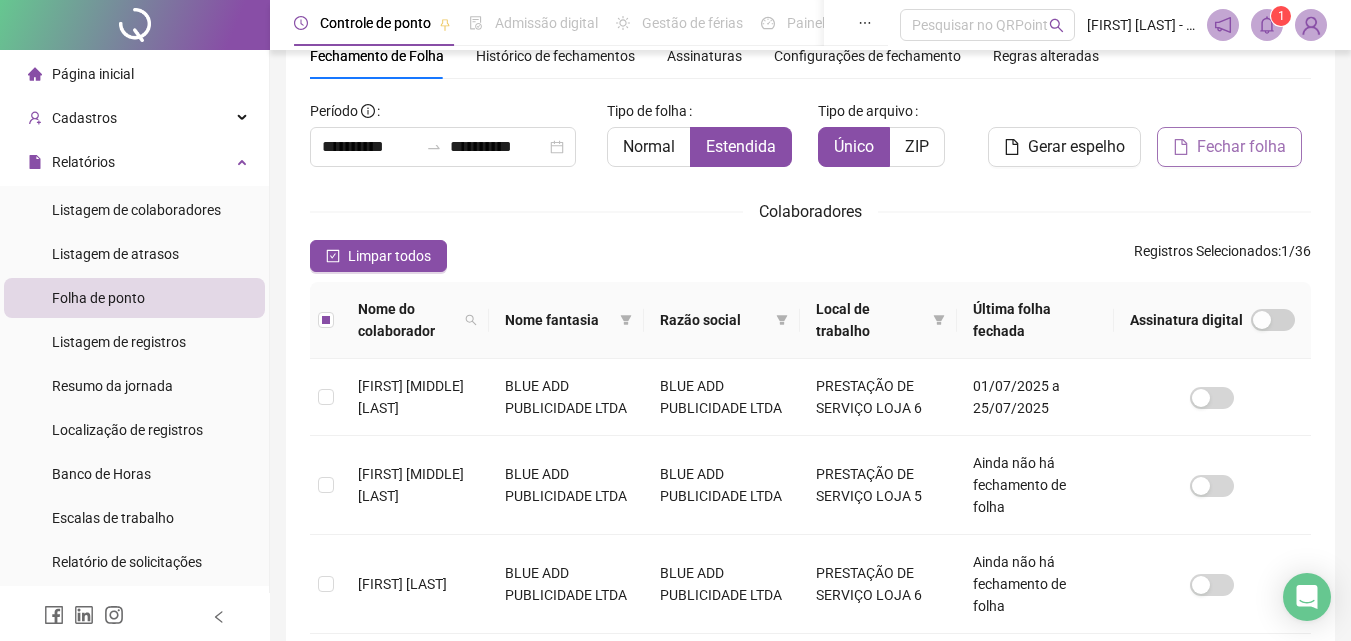 click on "Fechar folha" at bounding box center [1241, 147] 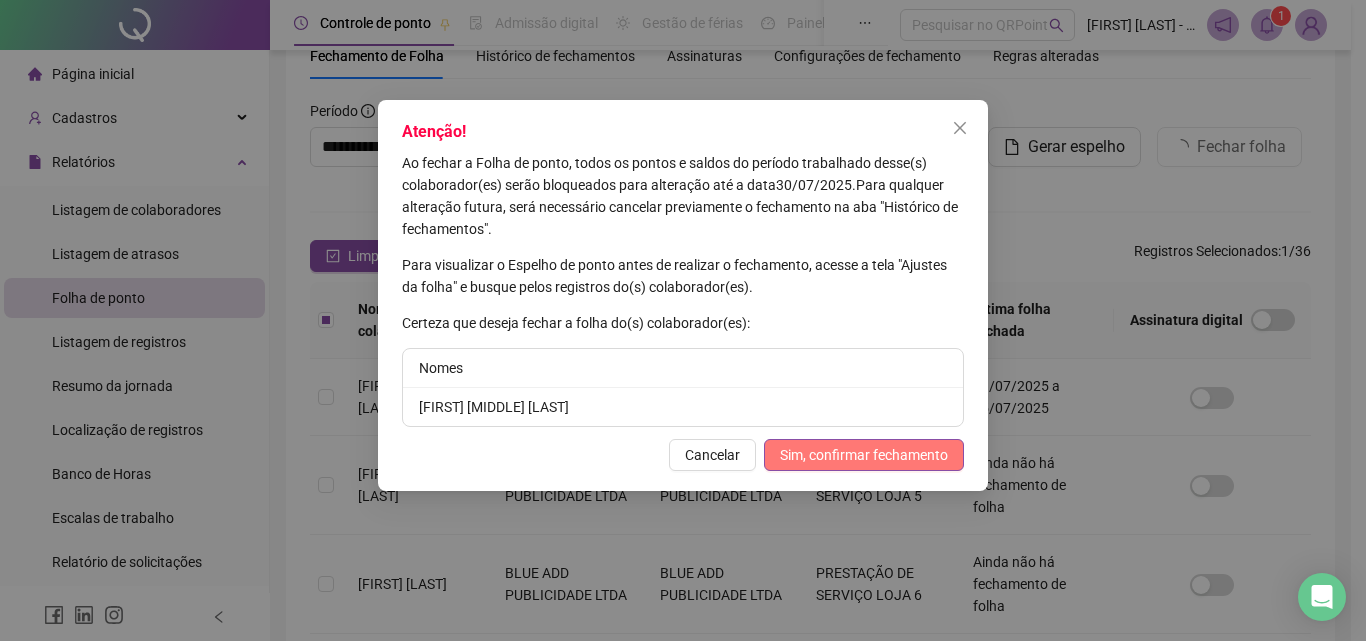 click on "Sim, confirmar fechamento" at bounding box center (864, 455) 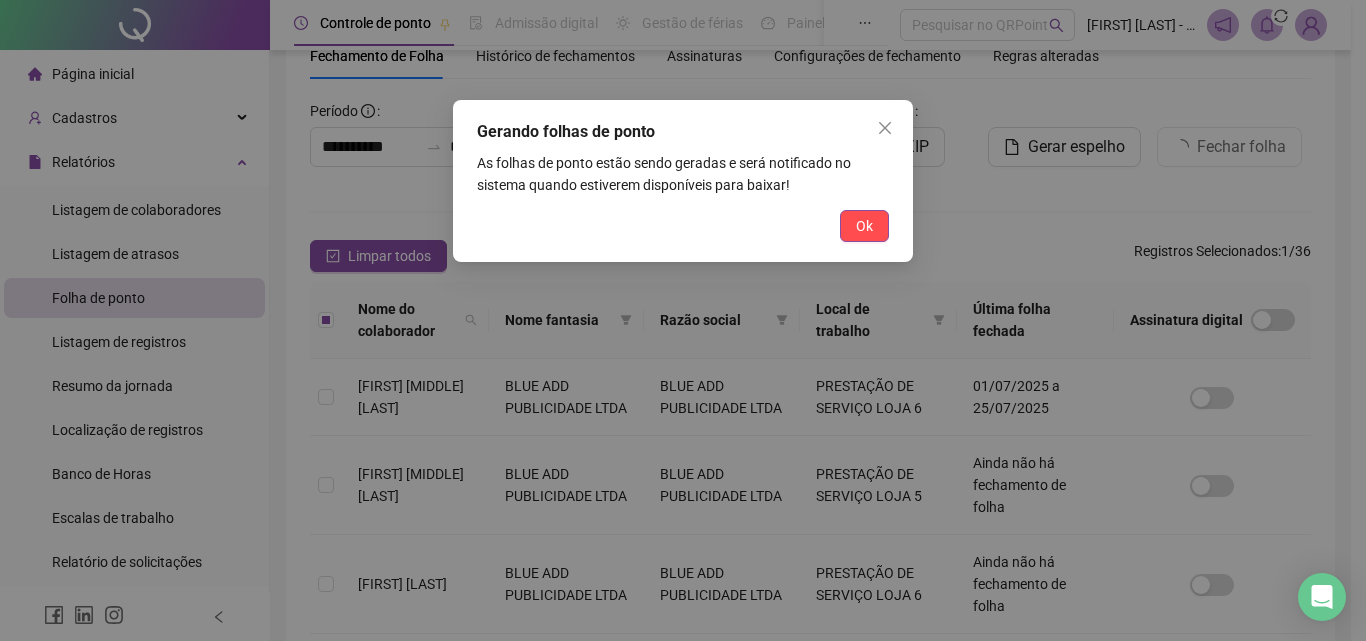 click on "Ok" at bounding box center [864, 226] 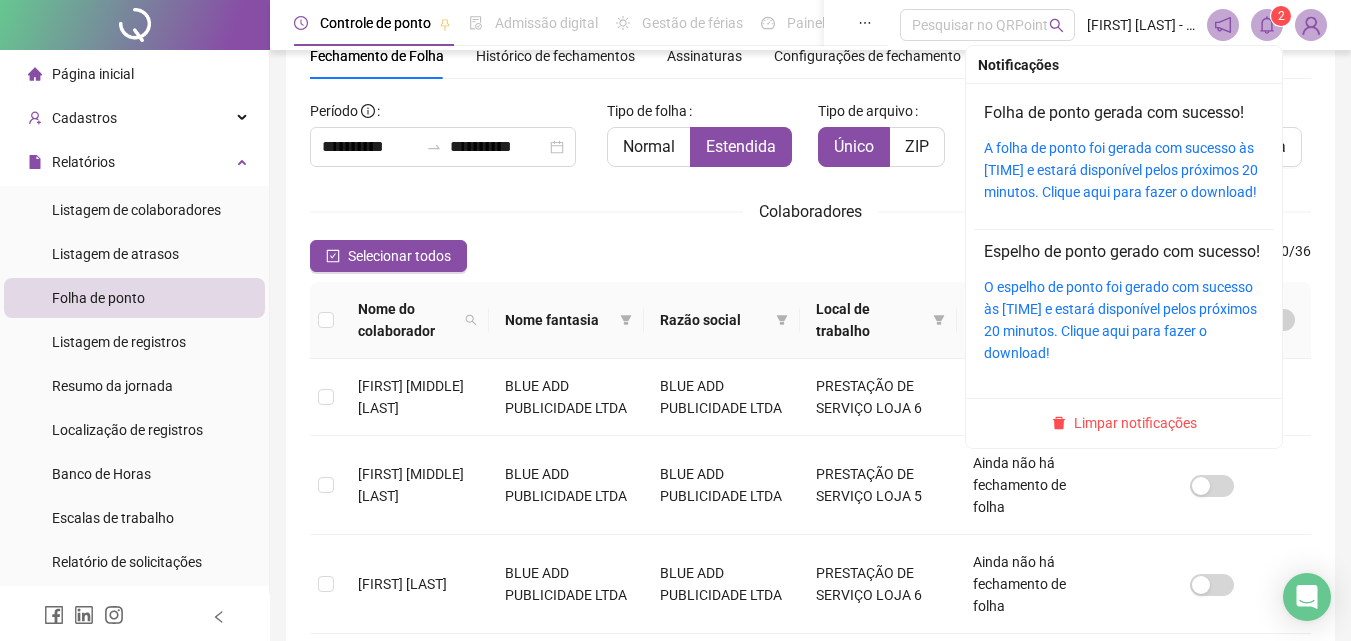 click on "A folha de ponto foi gerada com sucesso às 08:13:02 e estará disponível pelos próximos 20 minutos.
Clique aqui para fazer o download!" at bounding box center [1124, 170] 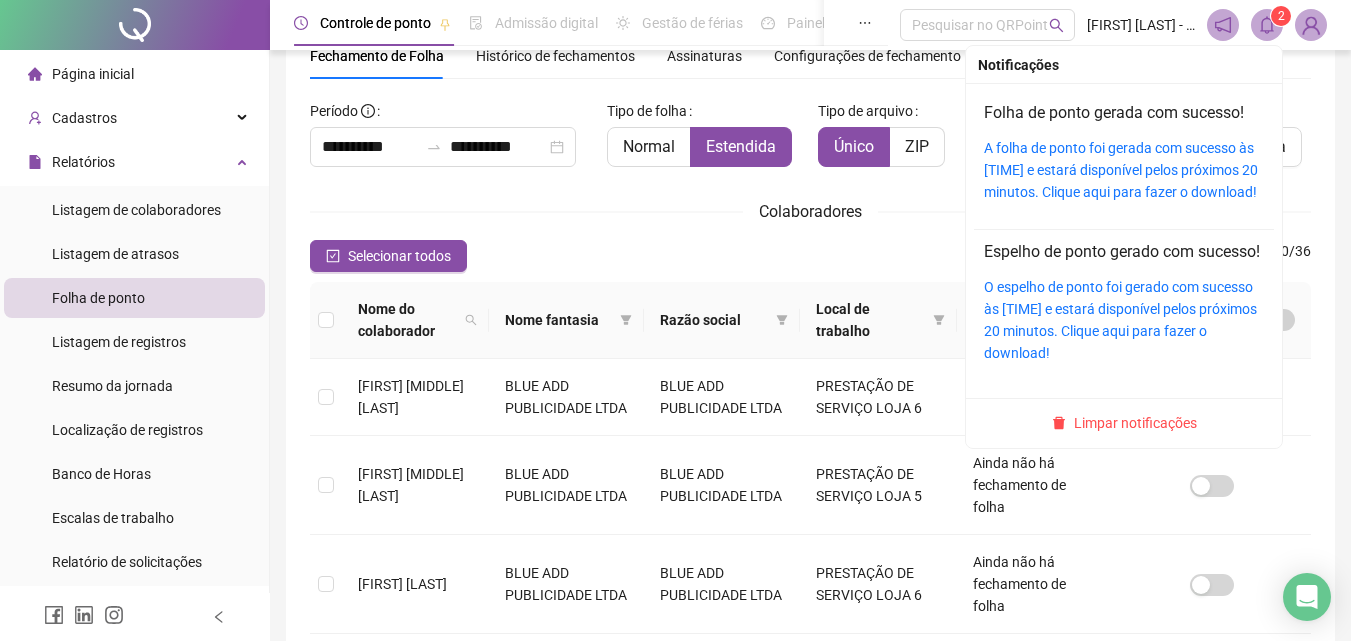 click on "A folha de ponto foi gerada com sucesso às 08:13:02 e estará disponível pelos próximos 20 minutos.
Clique aqui para fazer o download!" at bounding box center (1124, 170) 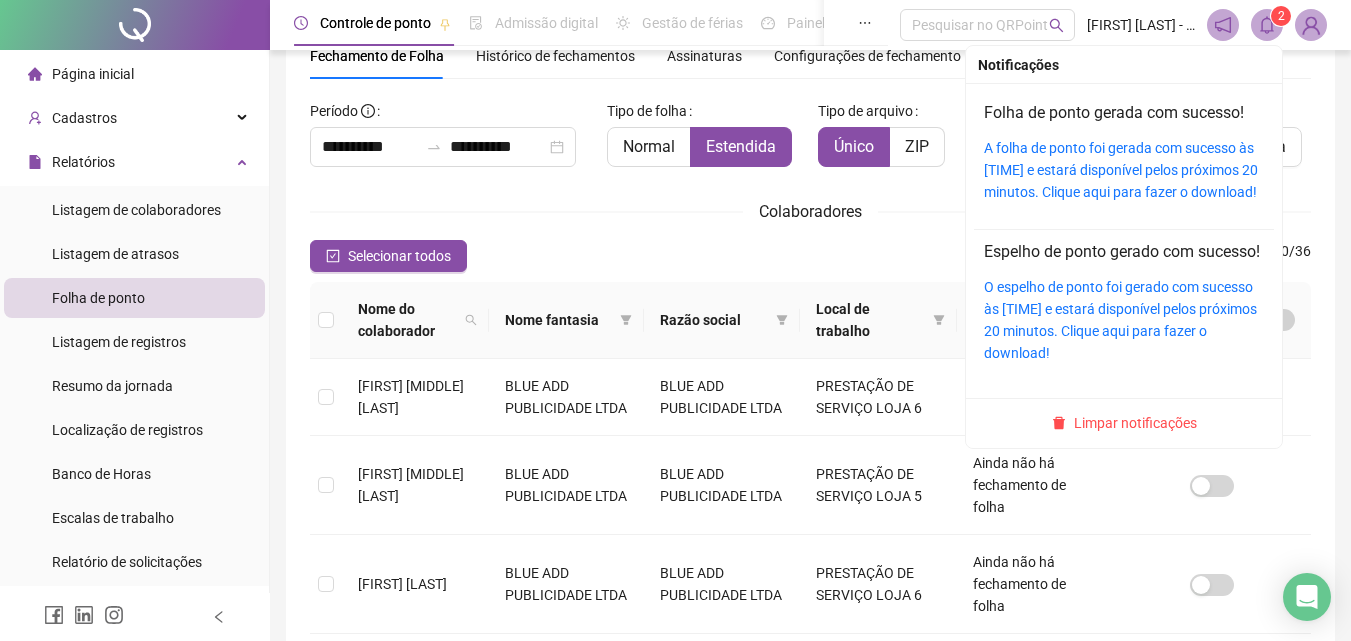 click at bounding box center [1267, 25] 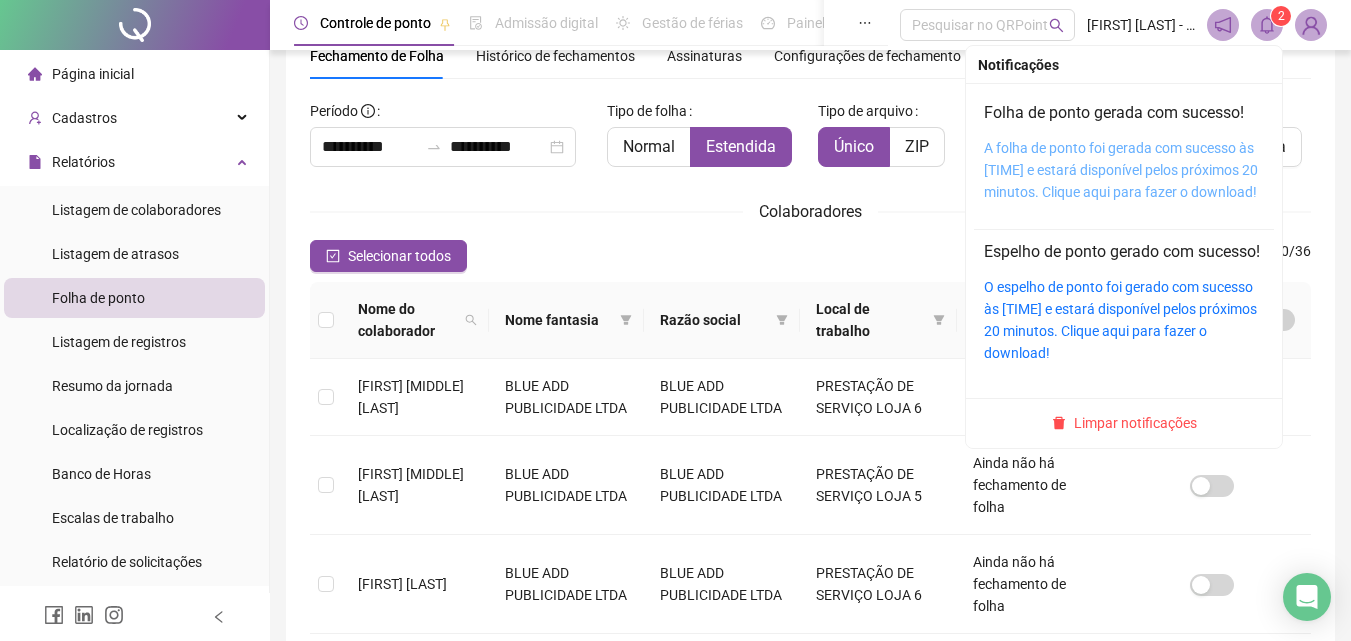 click on "A folha de ponto foi gerada com sucesso às 08:13:02 e estará disponível pelos próximos 20 minutos.
Clique aqui para fazer o download!" at bounding box center (1121, 170) 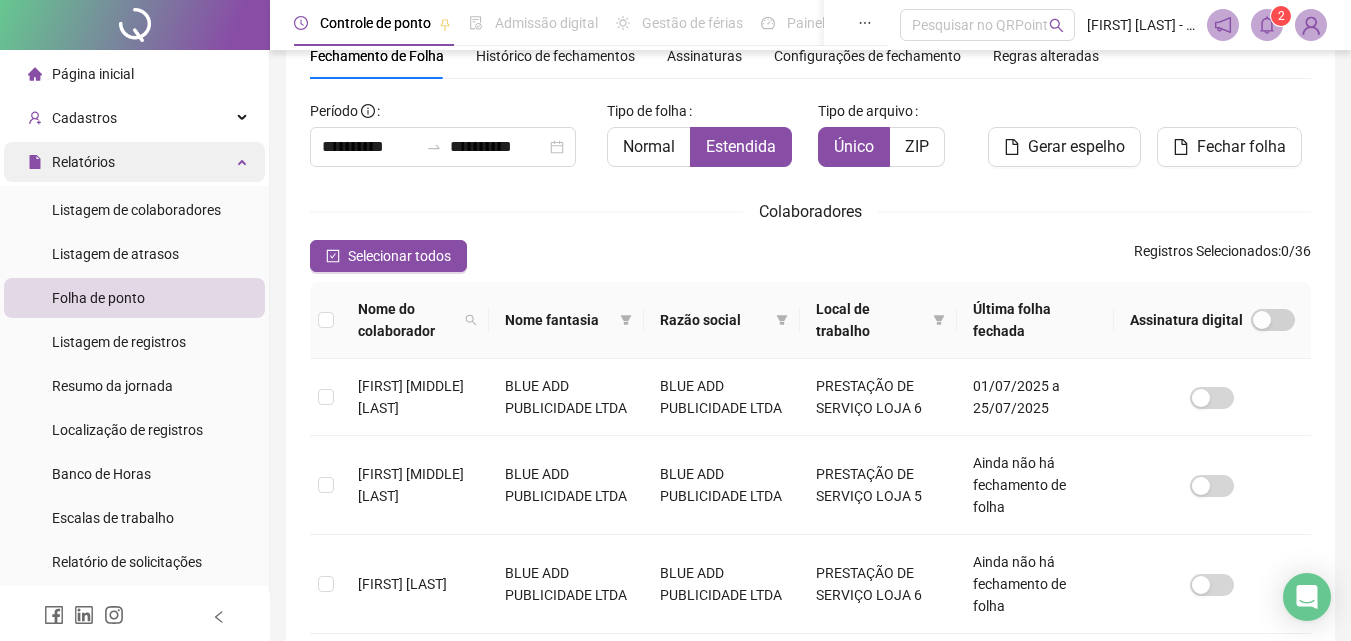 click on "Relatórios" at bounding box center [134, 162] 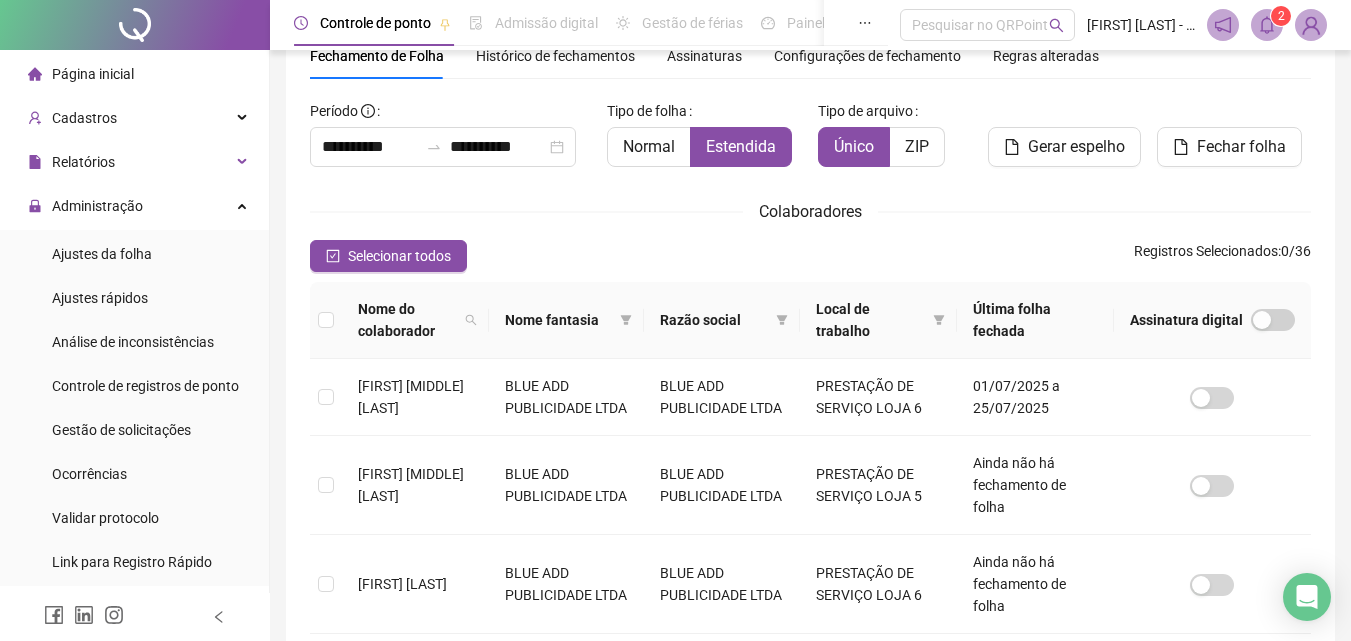 click 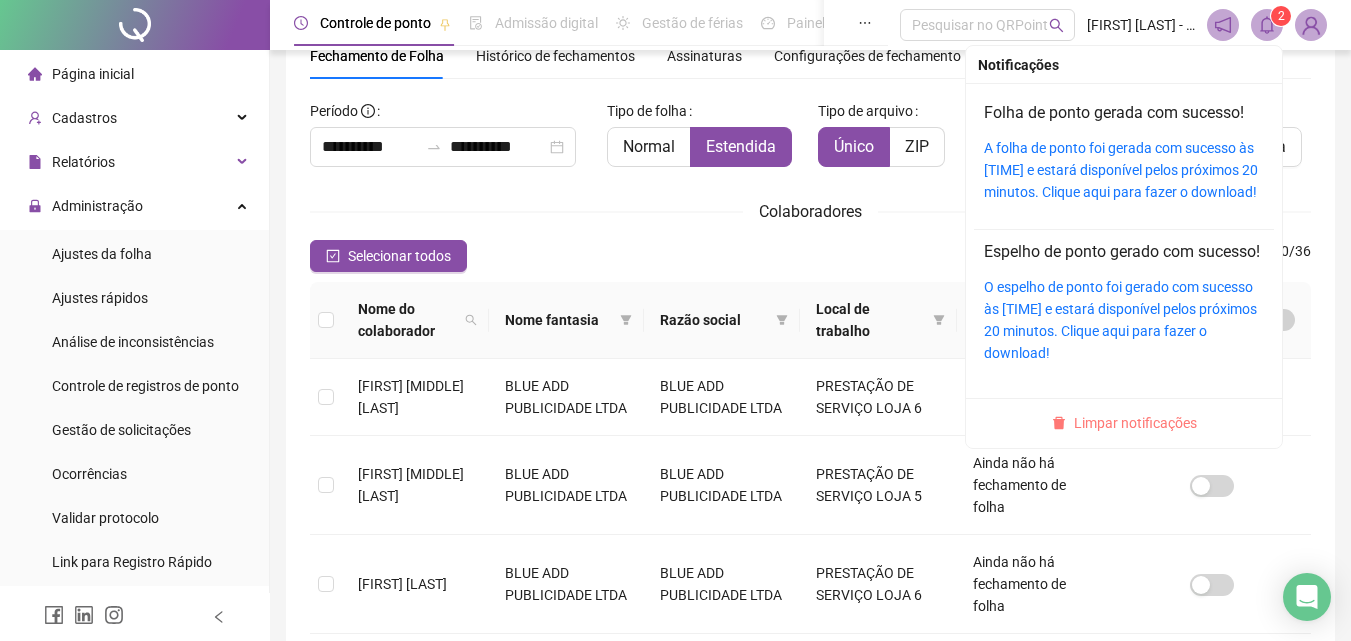 click on "Limpar notificações" at bounding box center (1124, 423) 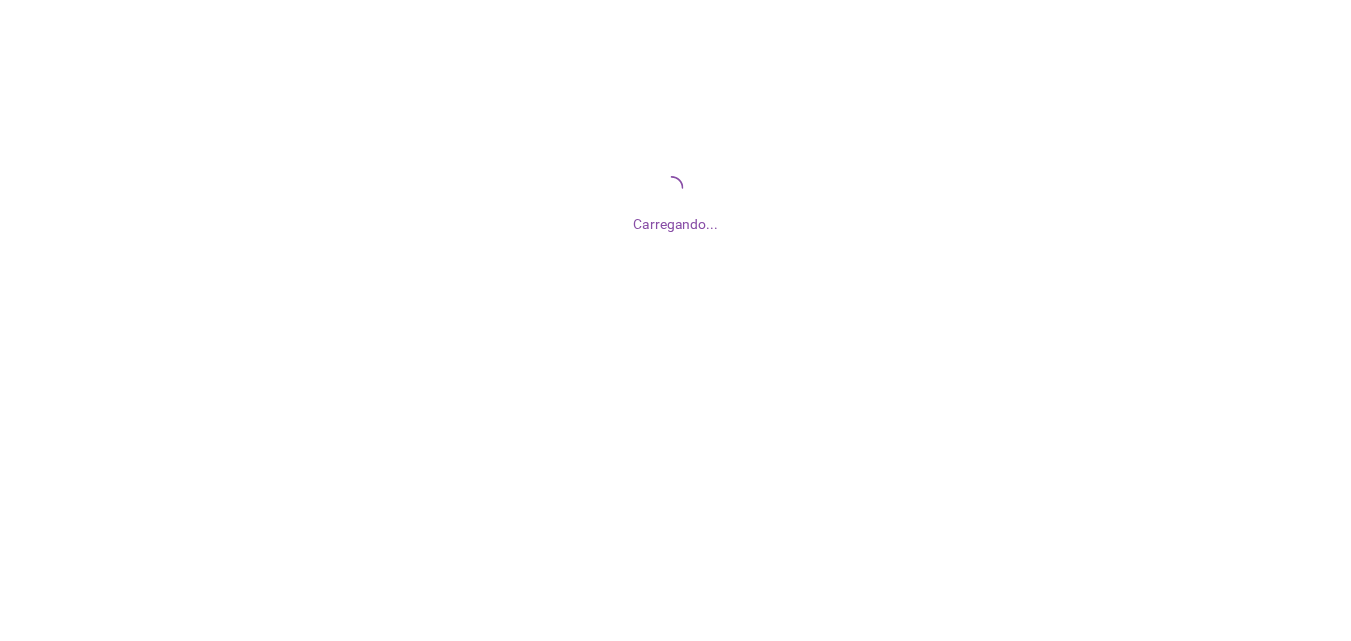scroll, scrollTop: 0, scrollLeft: 0, axis: both 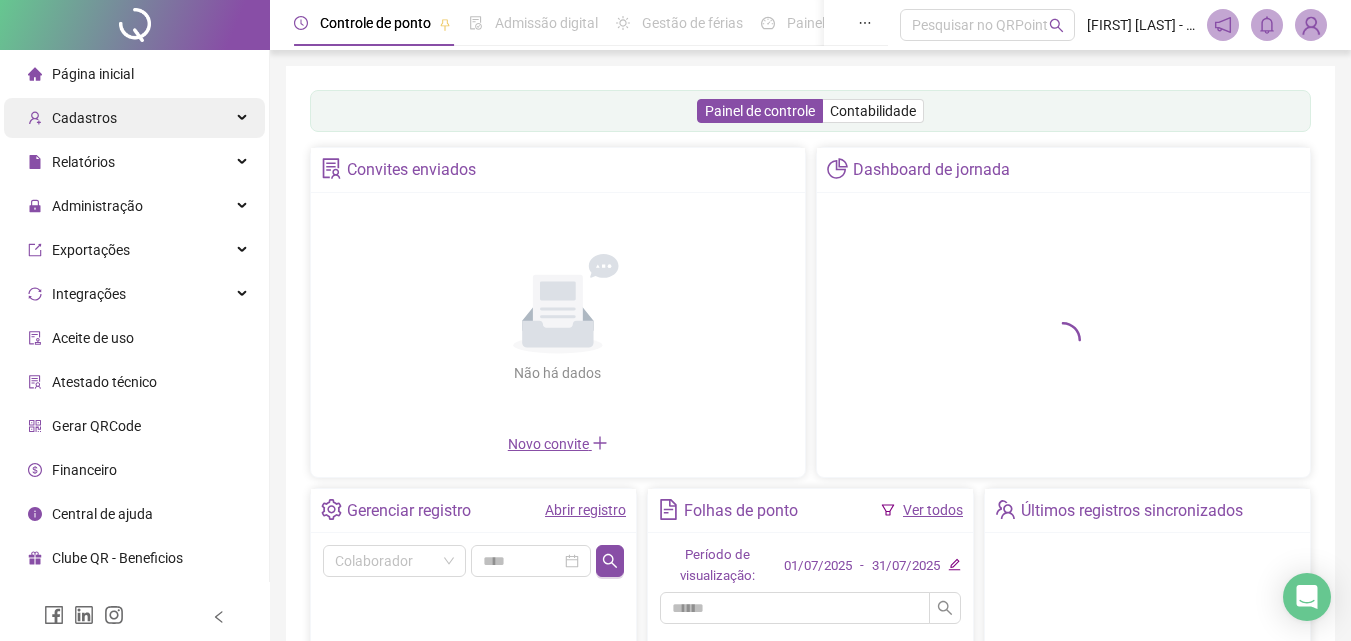 click on "Cadastros" at bounding box center (134, 118) 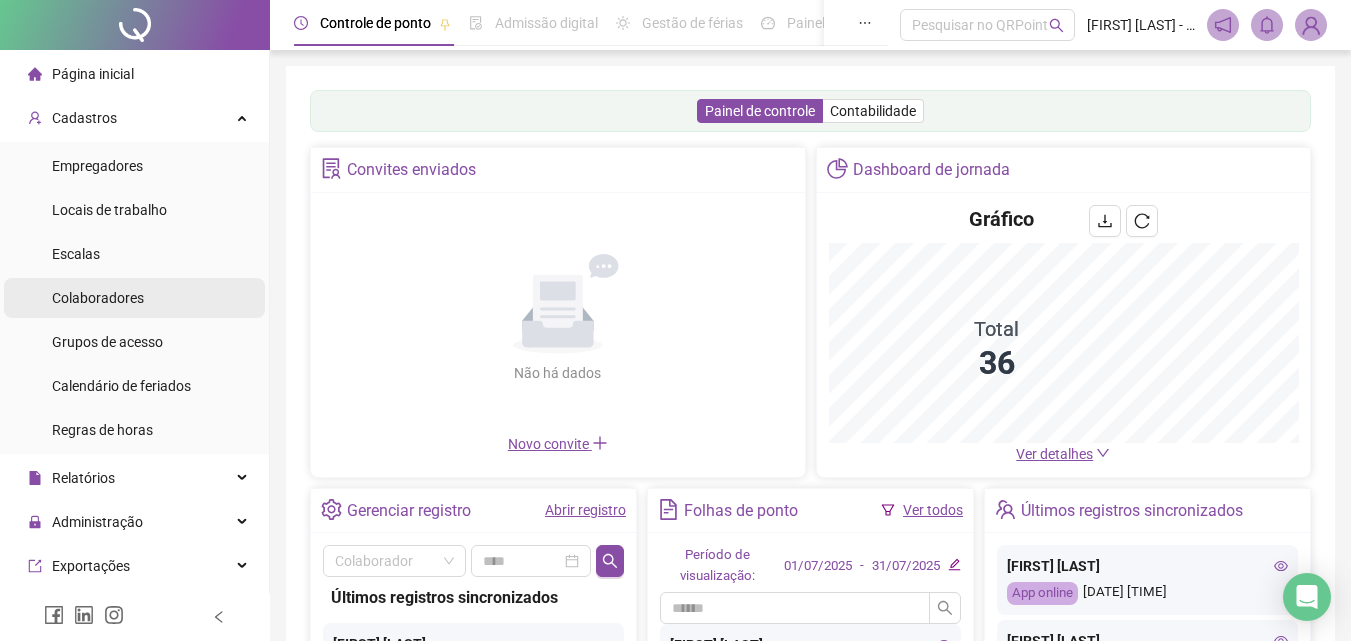 click on "Colaboradores" at bounding box center [98, 298] 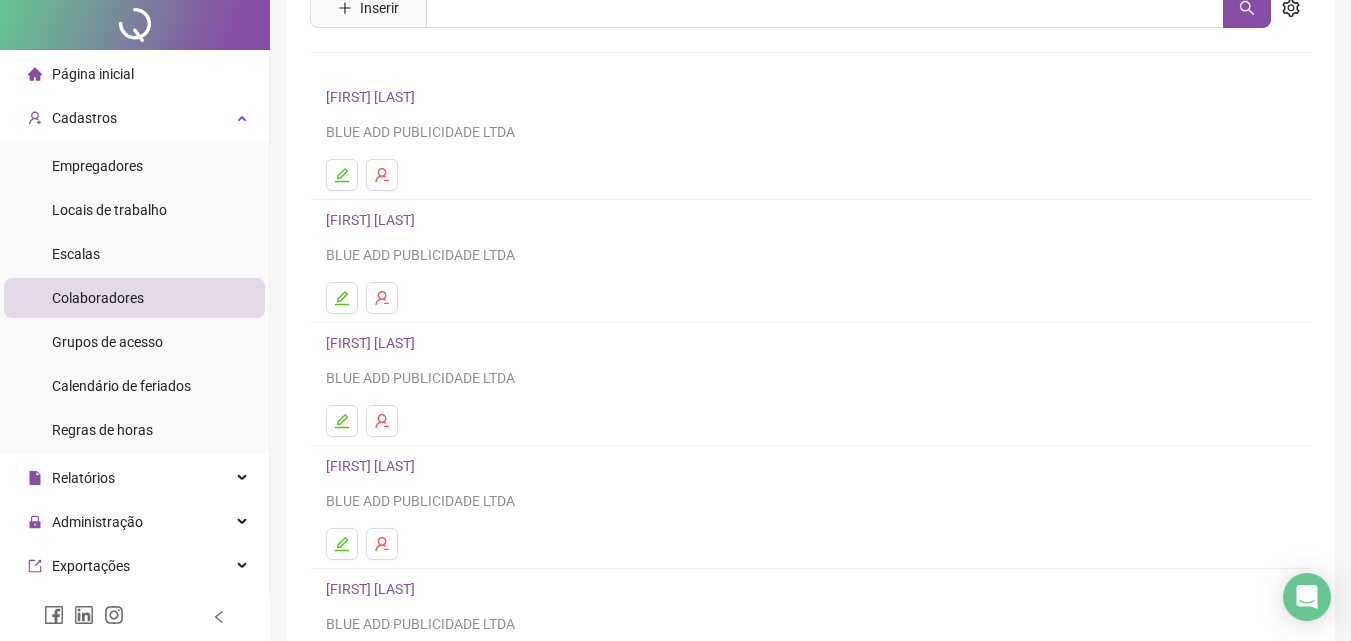 scroll, scrollTop: 326, scrollLeft: 0, axis: vertical 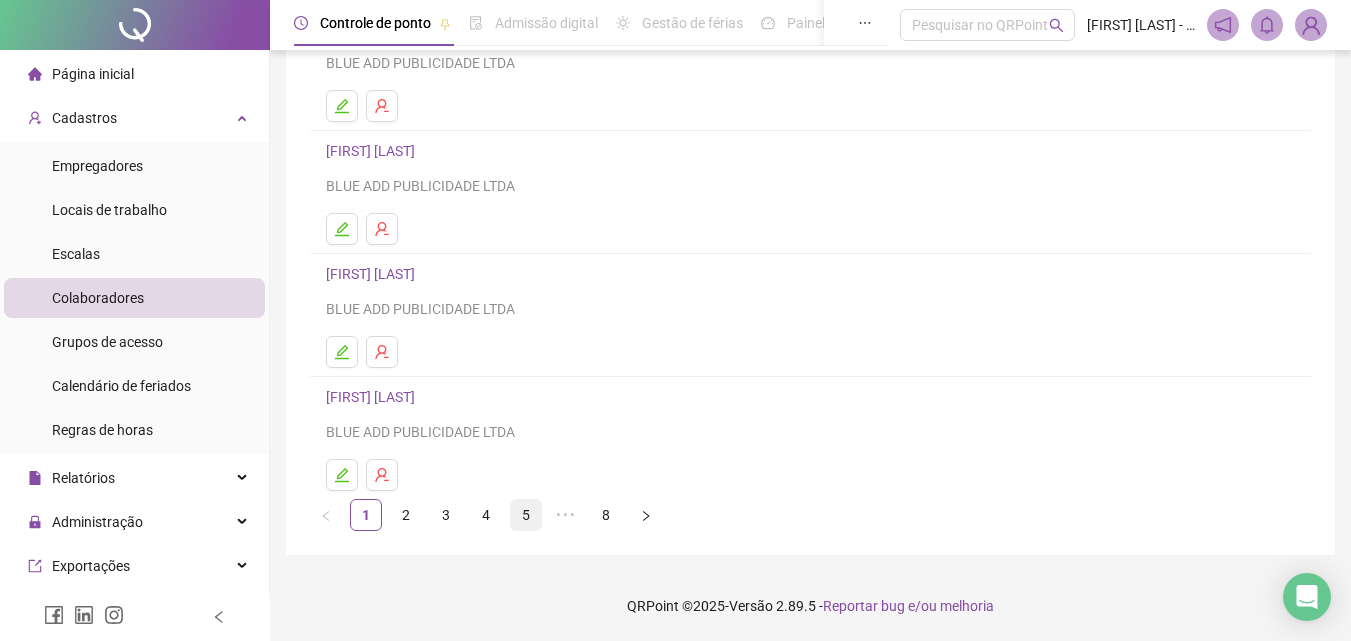 click on "5" at bounding box center (526, 515) 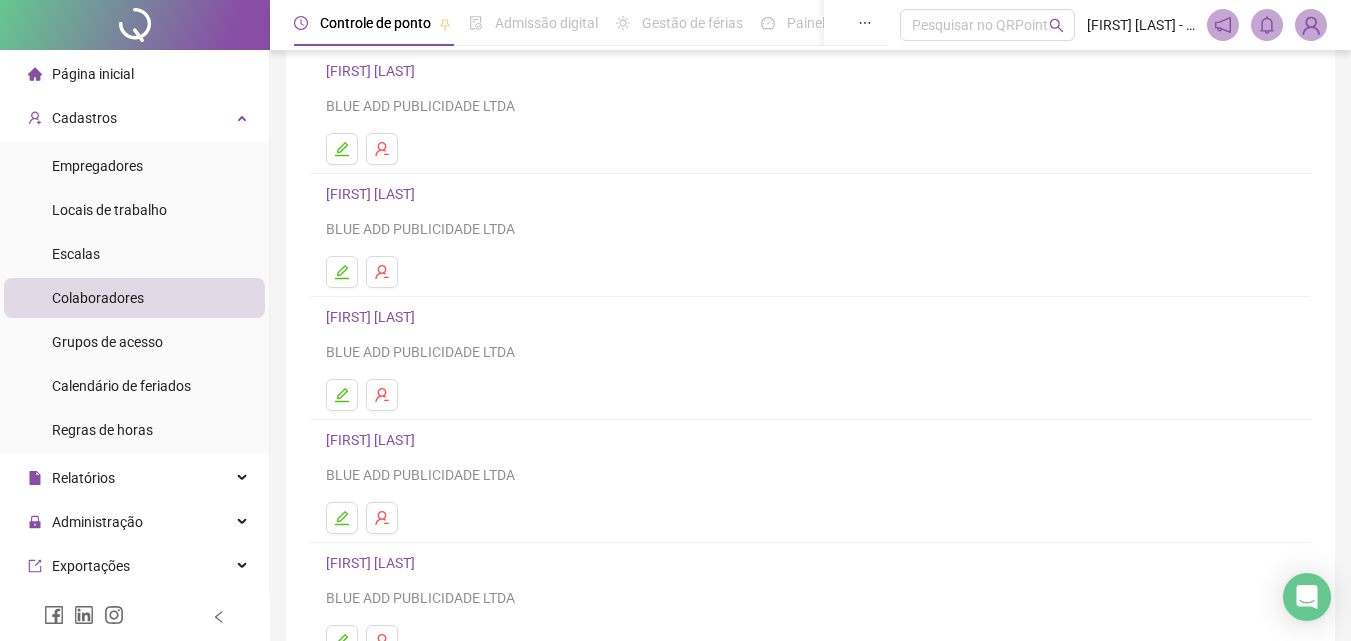 scroll, scrollTop: 326, scrollLeft: 0, axis: vertical 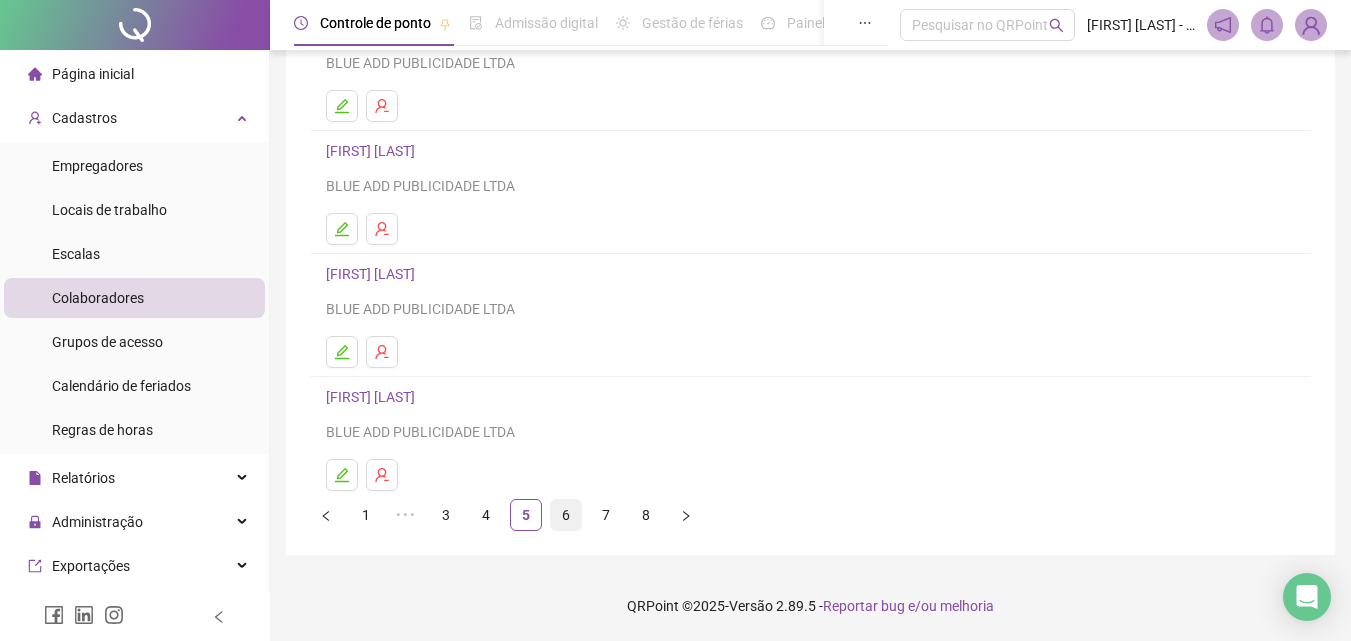 click on "6" at bounding box center [566, 515] 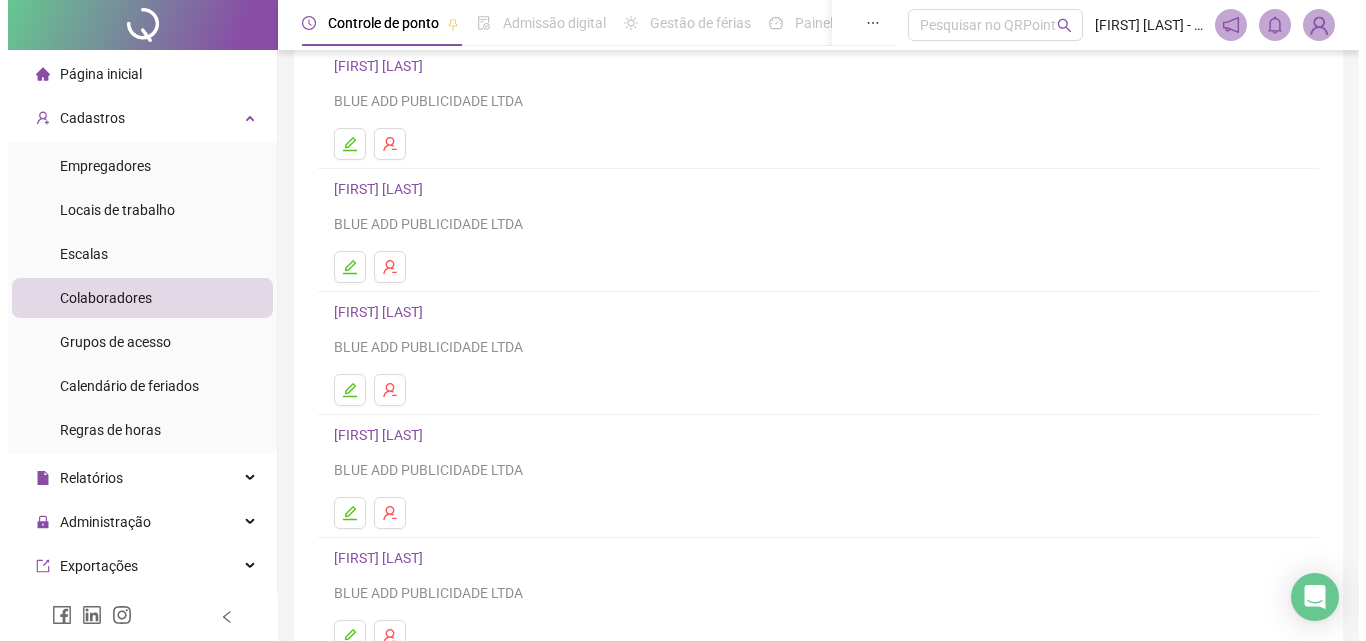 scroll, scrollTop: 200, scrollLeft: 0, axis: vertical 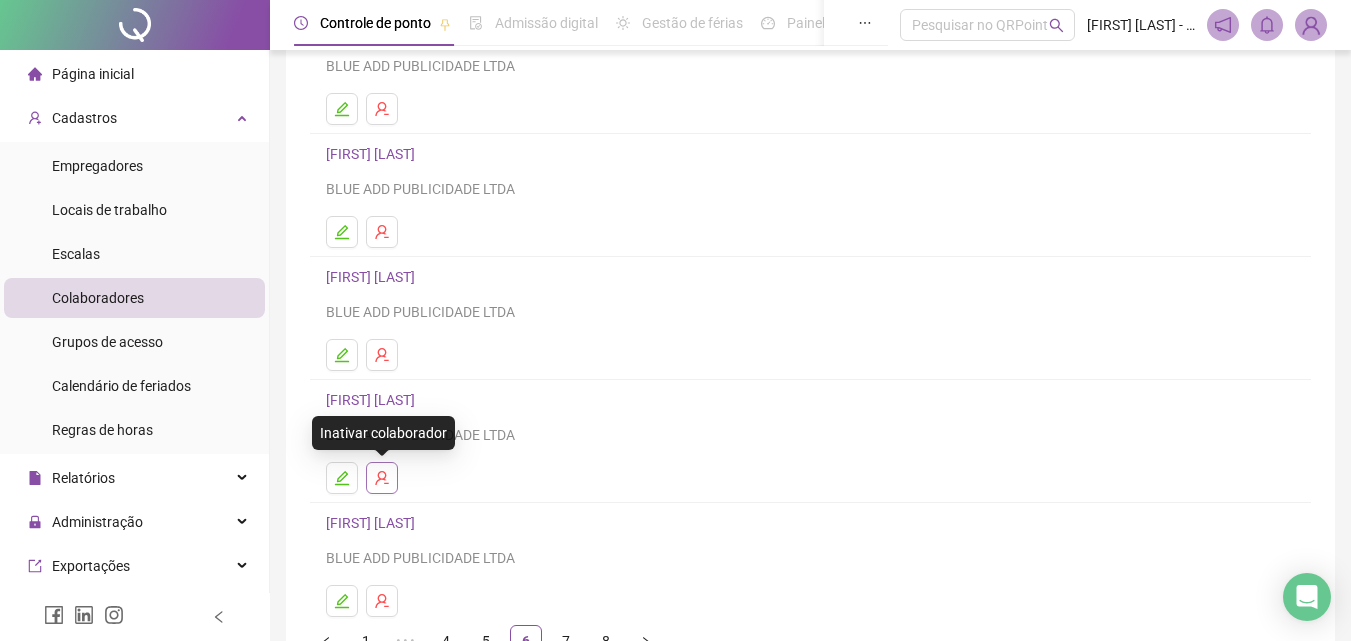 click at bounding box center [382, 478] 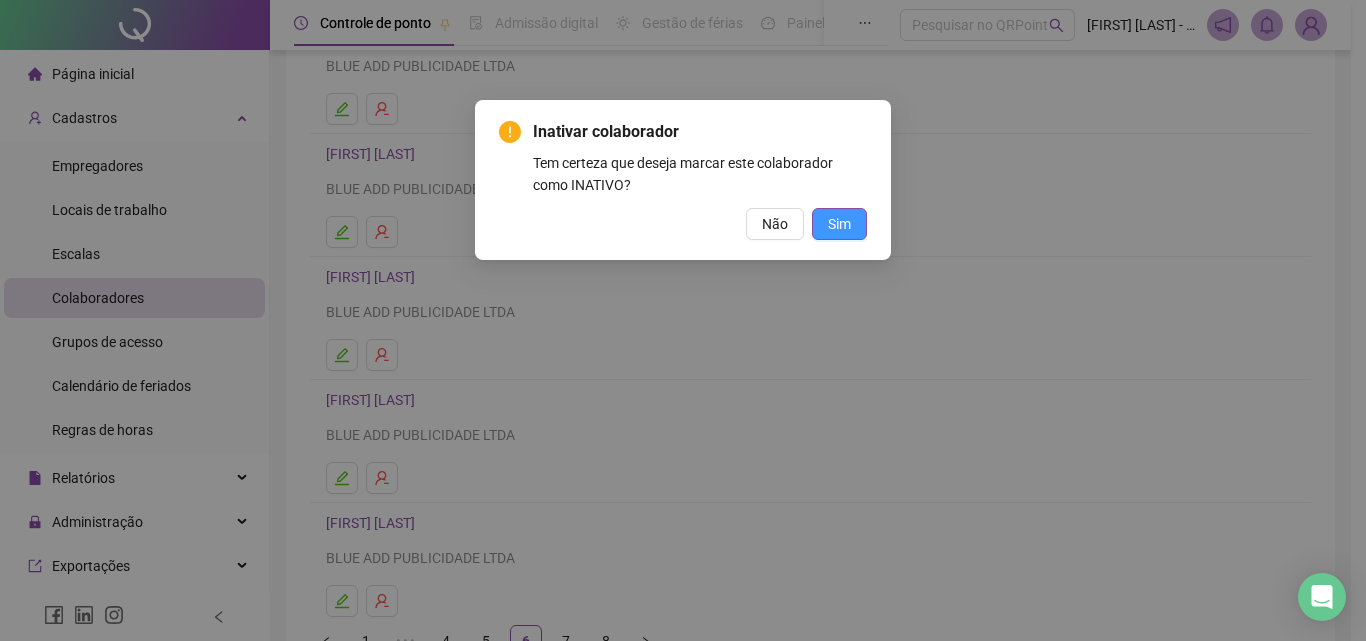click on "Sim" at bounding box center (839, 224) 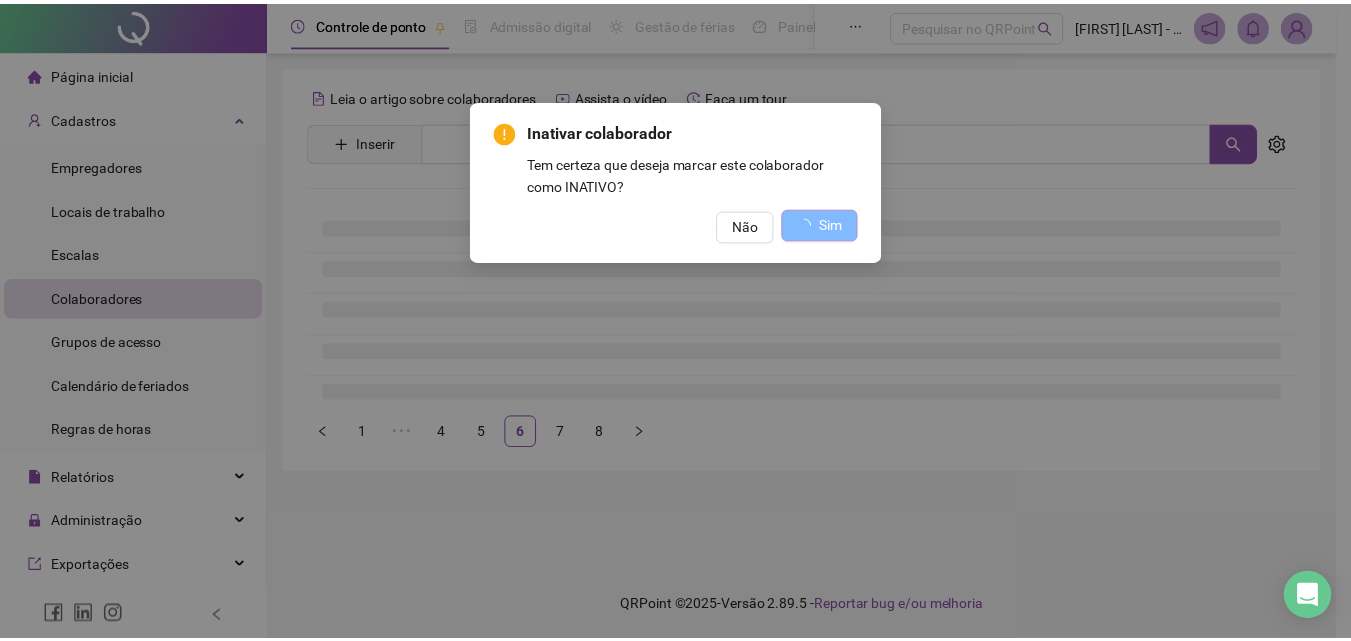 scroll, scrollTop: 0, scrollLeft: 0, axis: both 